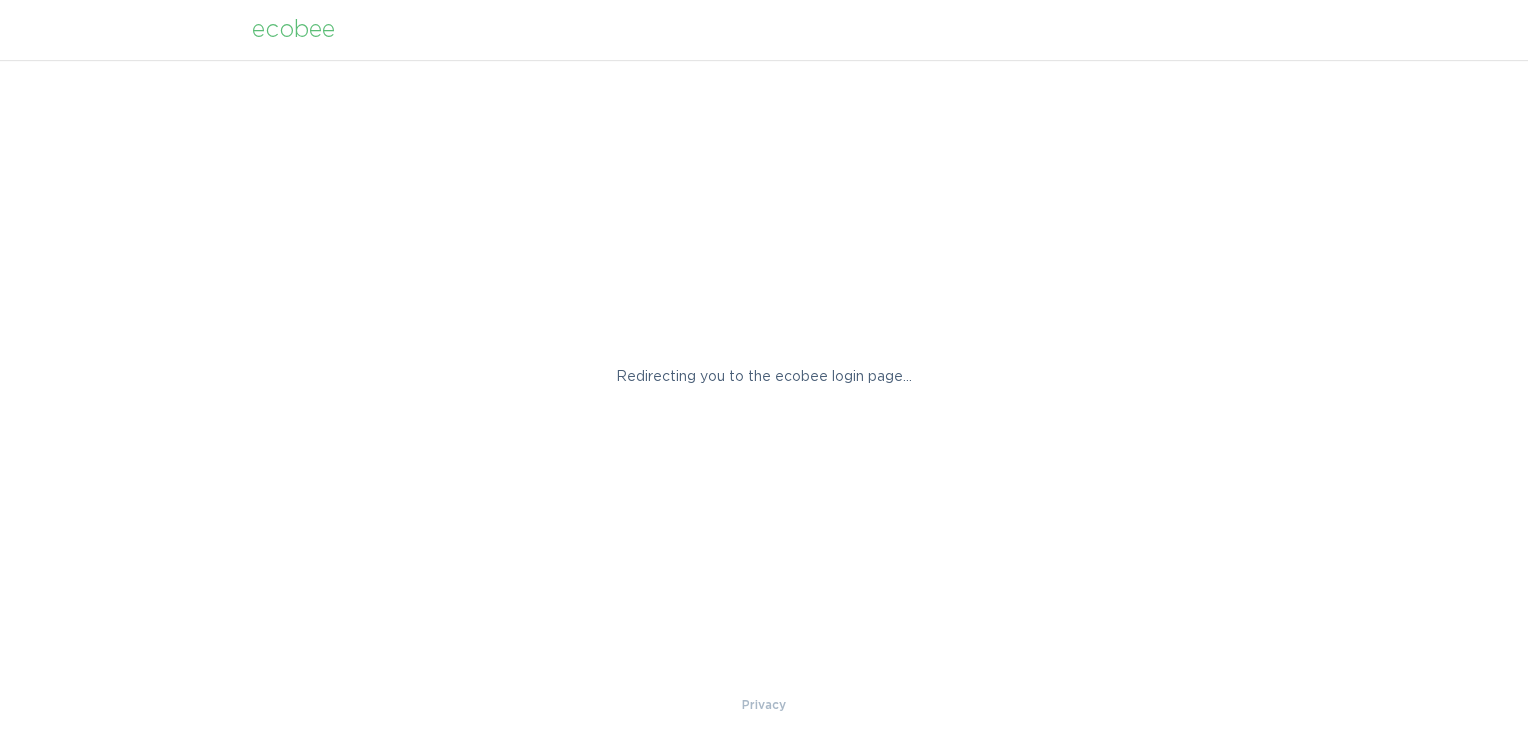 scroll, scrollTop: 0, scrollLeft: 0, axis: both 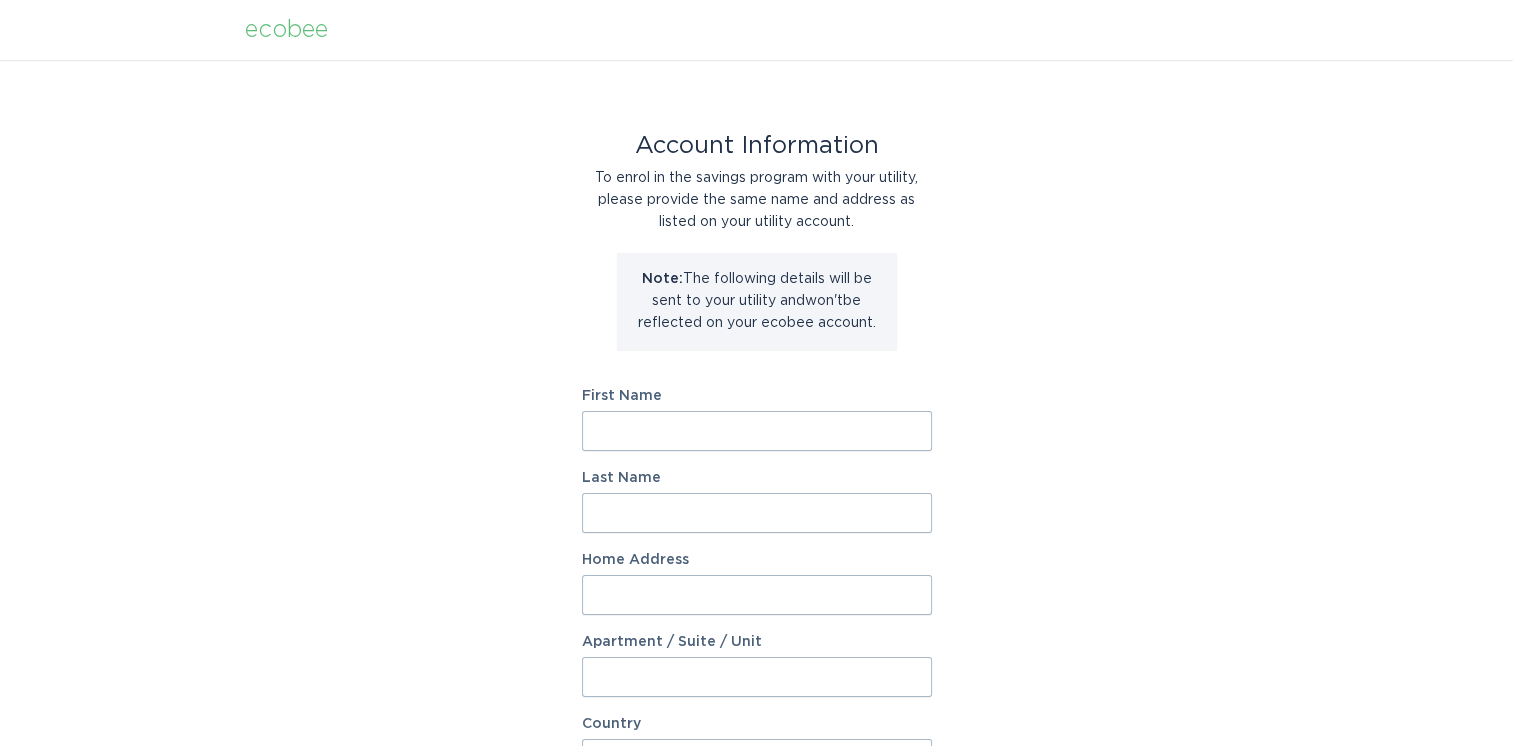 drag, startPoint x: 710, startPoint y: 449, endPoint x: 695, endPoint y: 434, distance: 21.213203 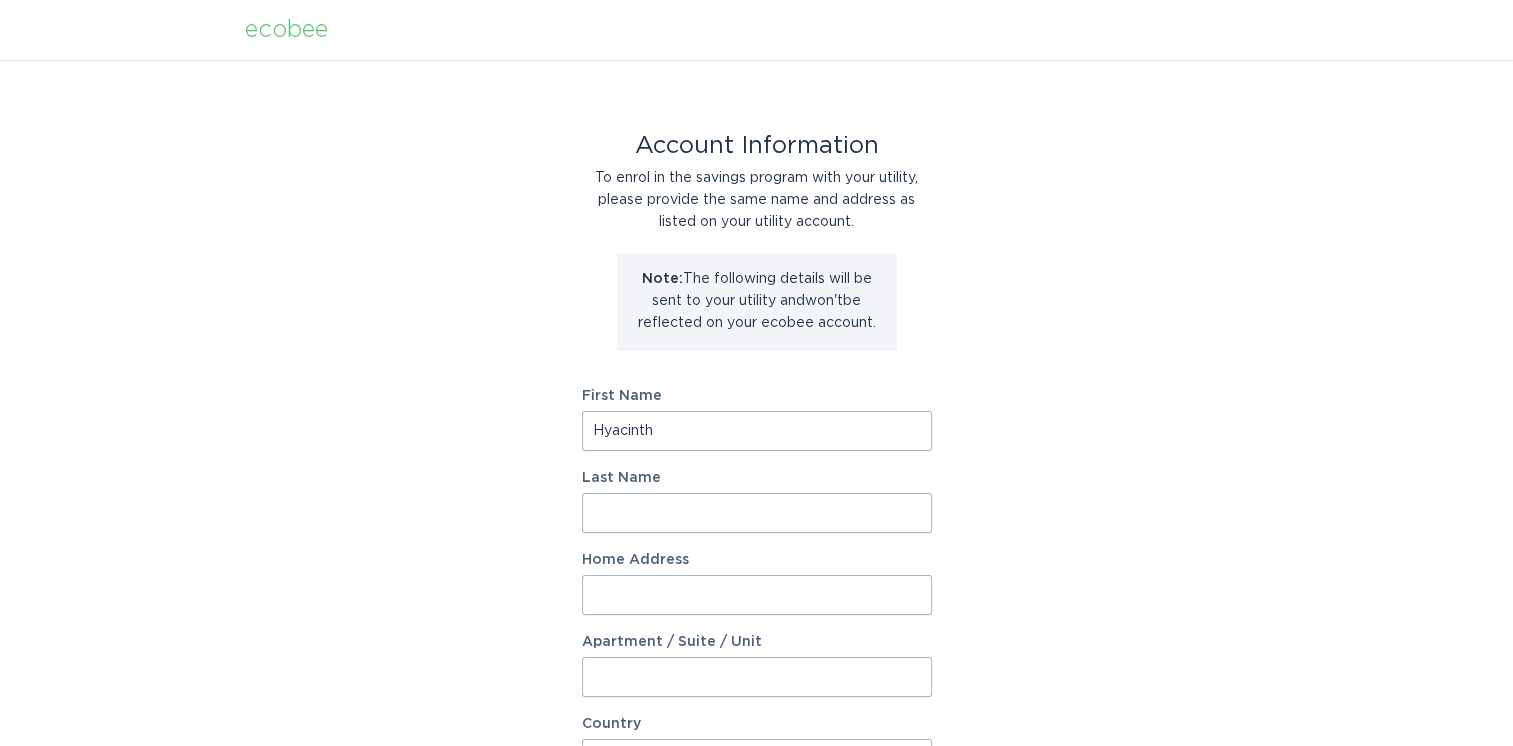 type on "Chiang" 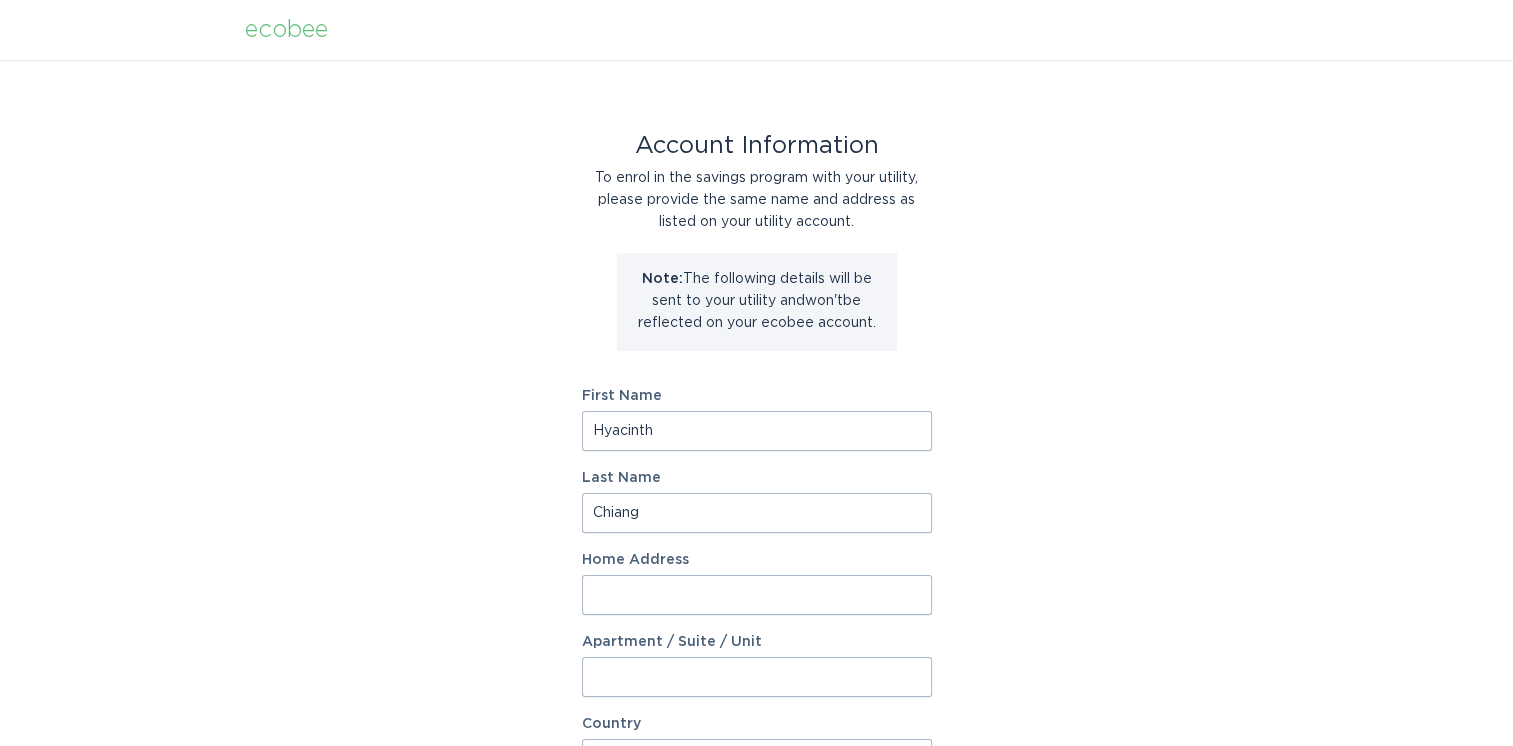 type on "[STREET_ADDRESS]" 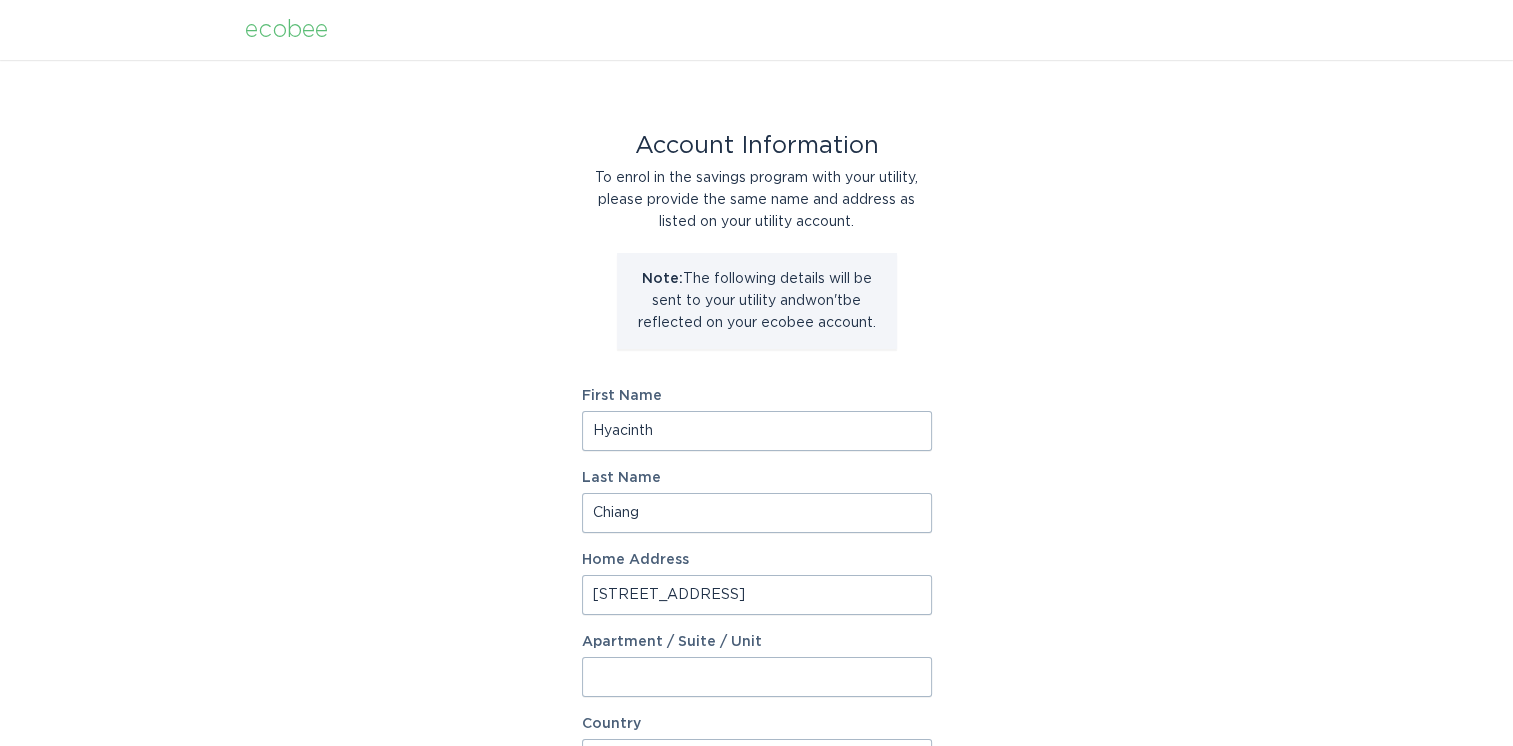 select on "US" 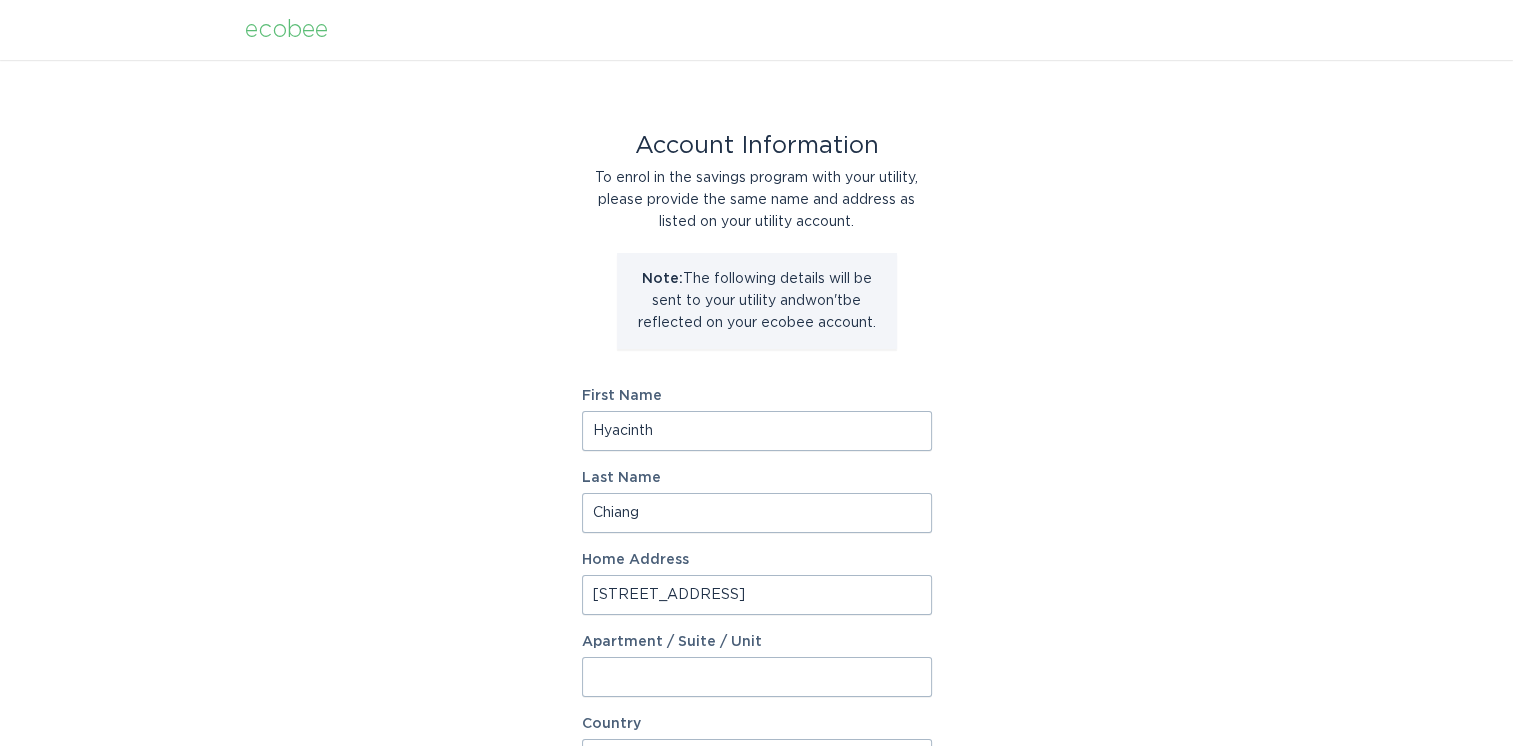 type on "[PERSON_NAME]" 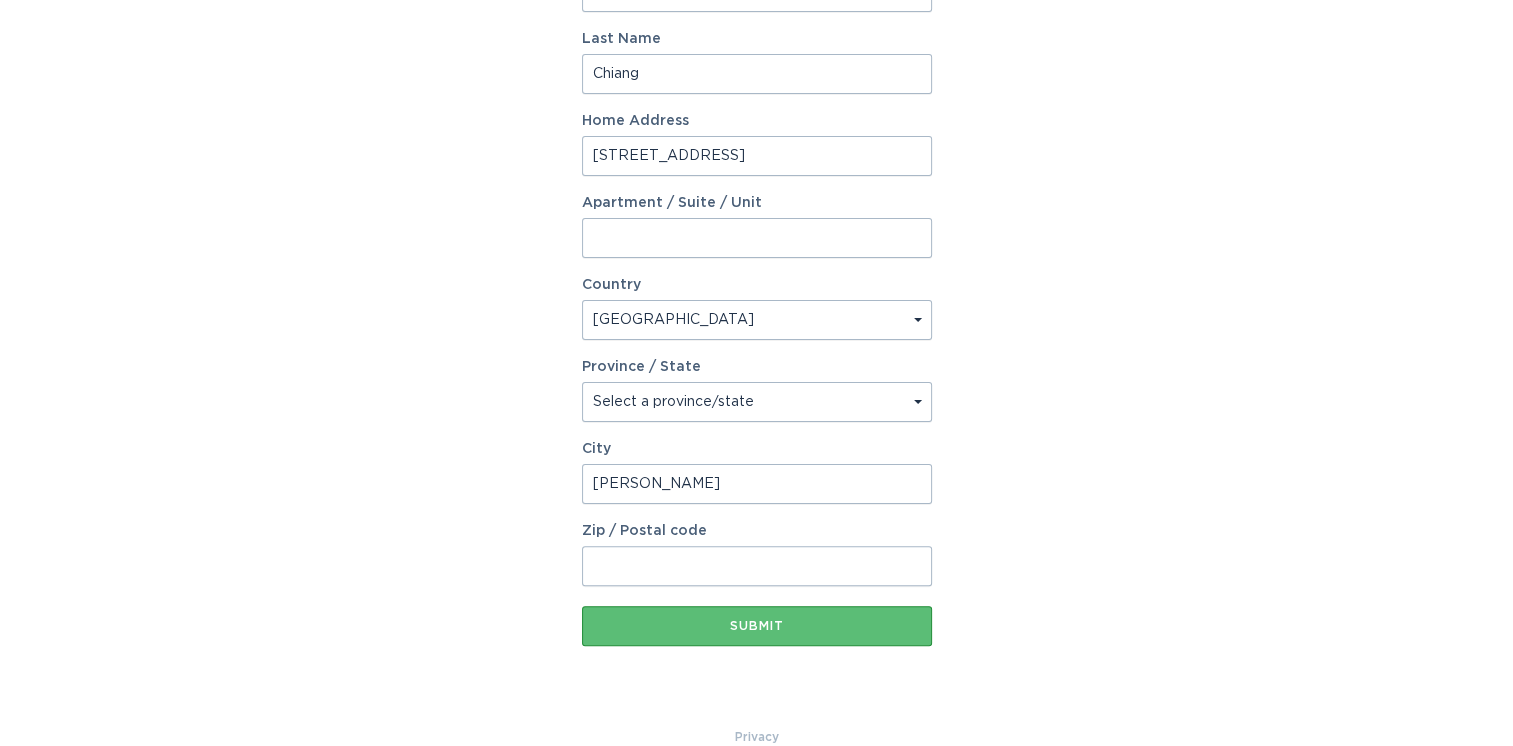 scroll, scrollTop: 446, scrollLeft: 0, axis: vertical 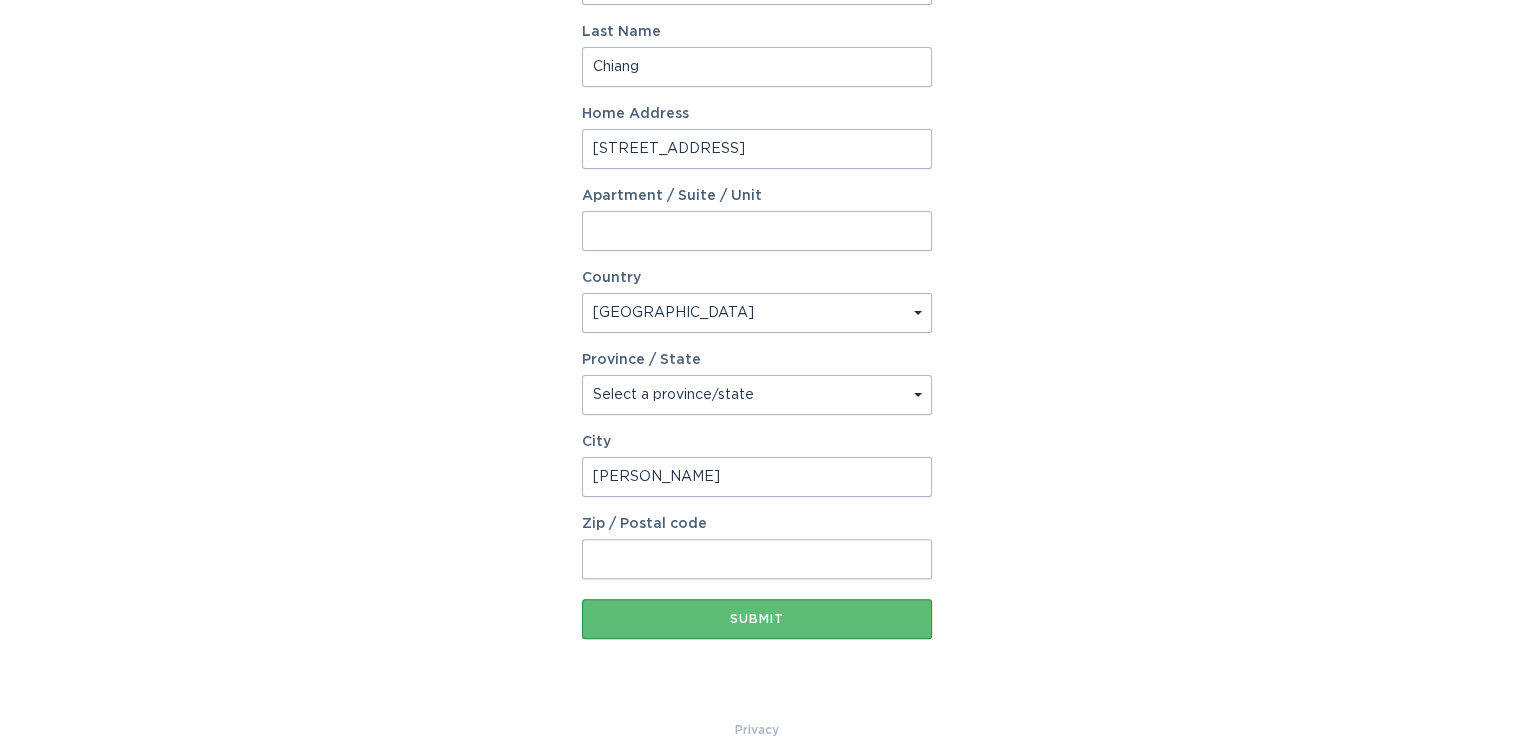 click on "Zip / Postal code" at bounding box center (757, 559) 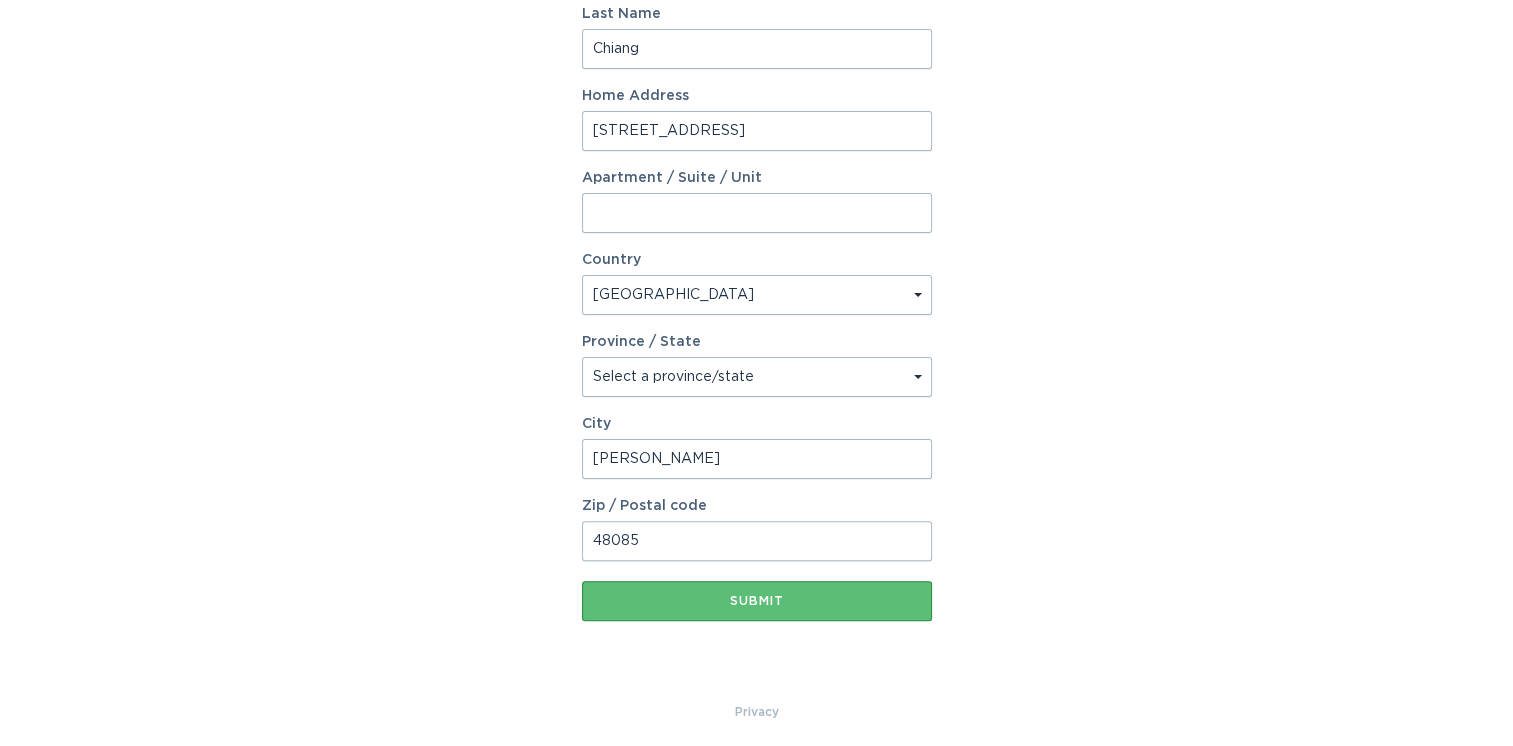 scroll, scrollTop: 470, scrollLeft: 0, axis: vertical 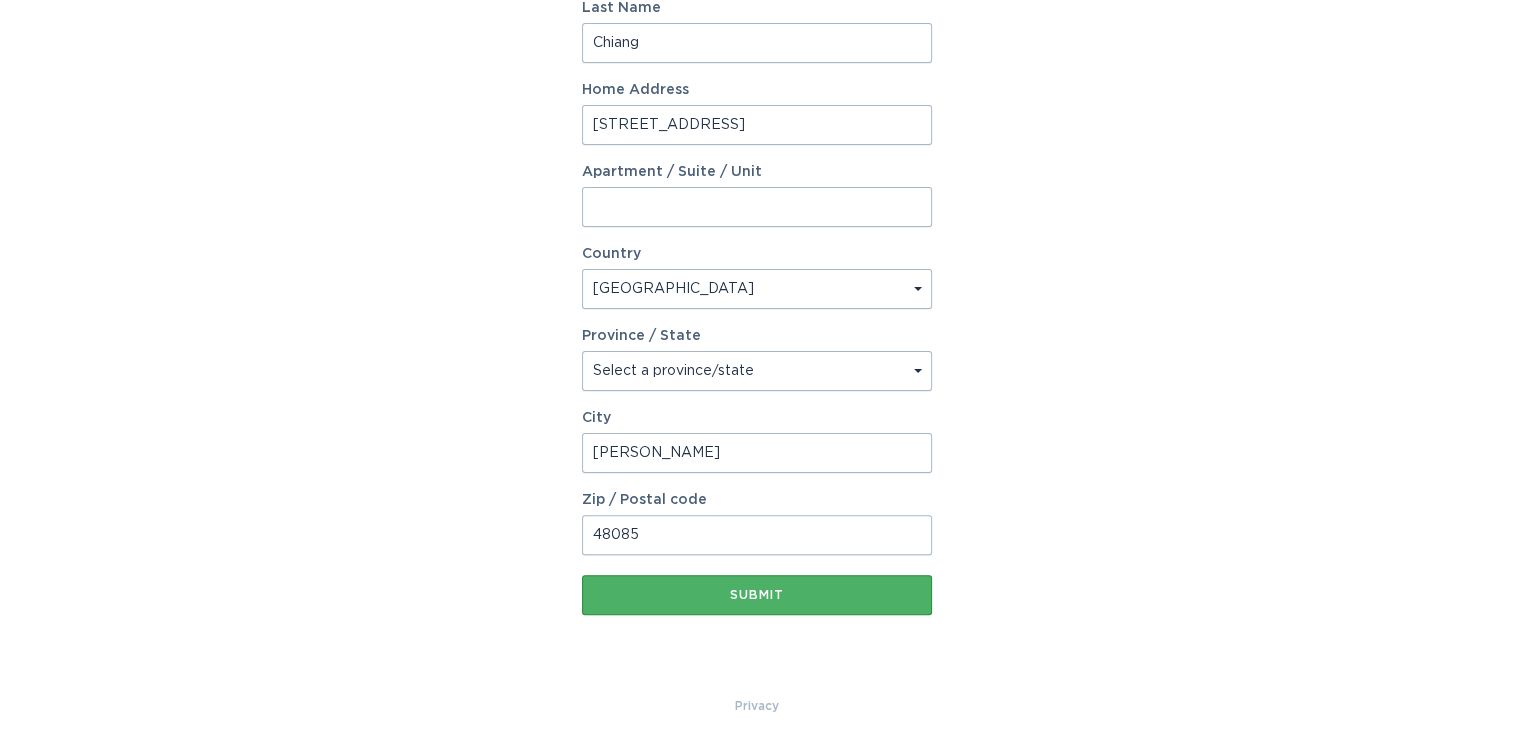 type on "48085" 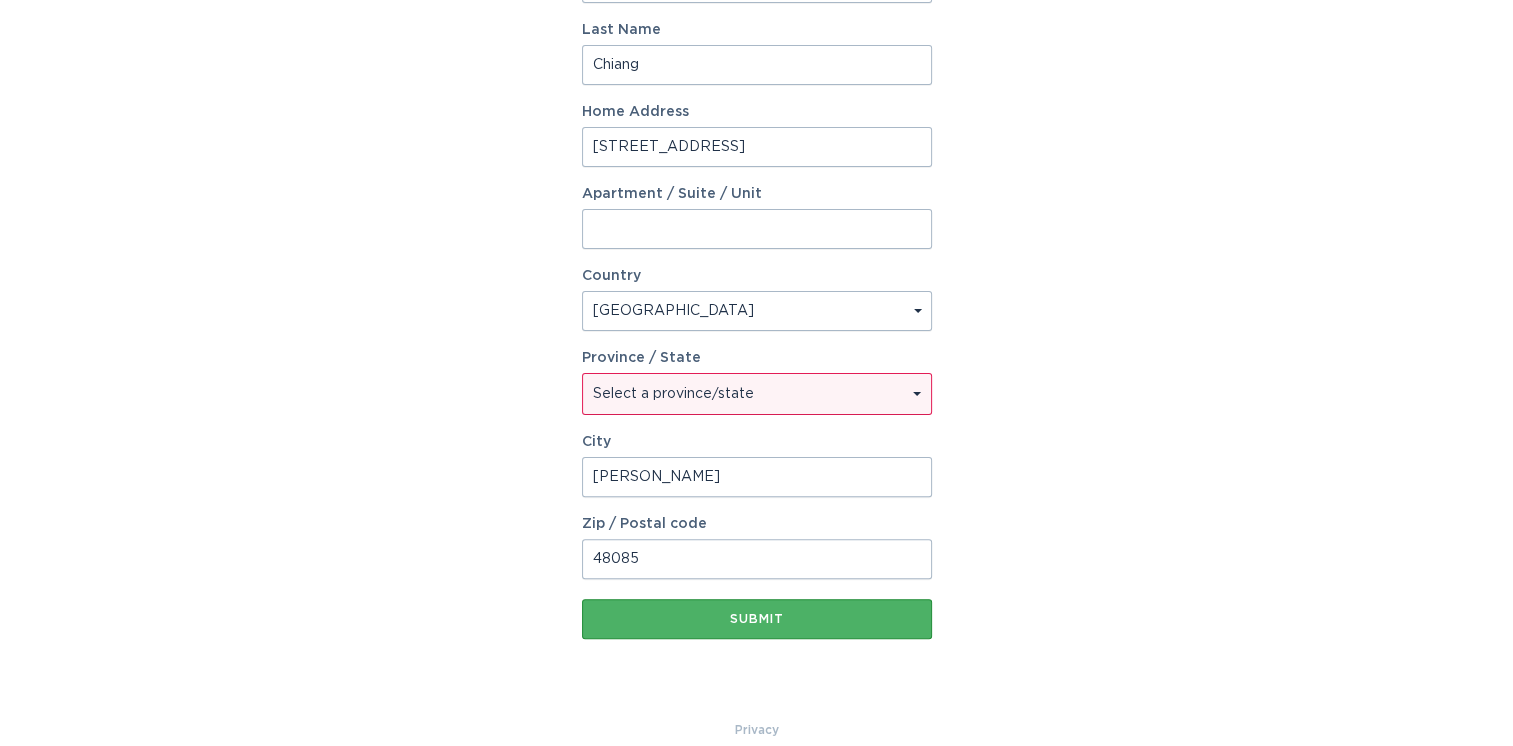 scroll, scrollTop: 492, scrollLeft: 0, axis: vertical 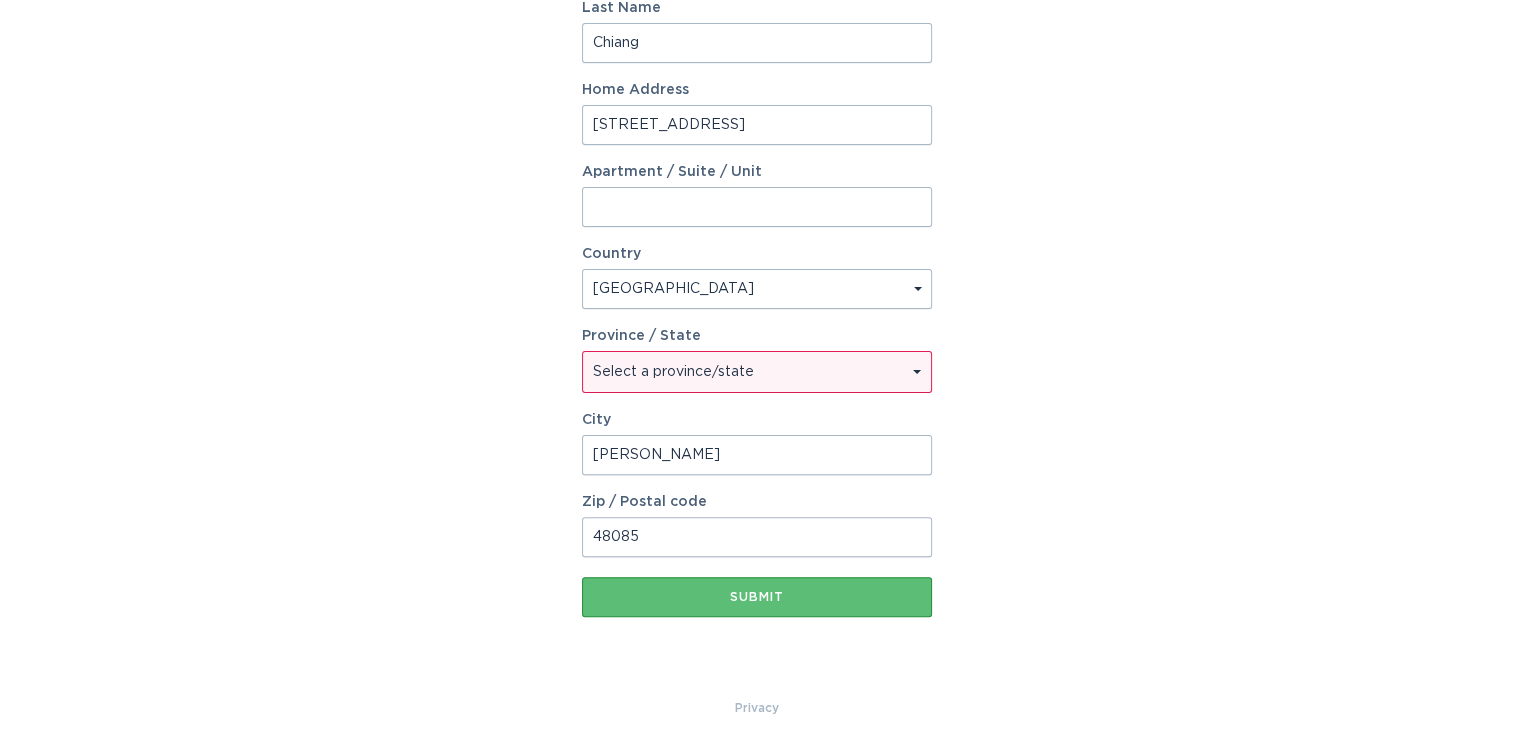 click on "Select a province/state Alabama Alaska American Samoa Arizona Arkansas California Colorado Connecticut Delaware District Of Columbia Federated States Of Micronesia Florida Georgia Guam Hawaii Idaho Illinois Indiana Iowa Kansas Kentucky Louisiana Maine Marshall Islands Maryland Massachusetts Michigan Minnesota Mississippi Missouri Montana Nebraska Nevada New Hampshire New Jersey New Mexico New York North Carolina North Dakota Northern Mariana Islands Ohio Oklahoma Oregon Palau Pennsylvania Puerto Rico Rhode Island South Carolina South Dakota Tennessee Texas Utah Vermont Virgin Islands Virginia Washington West Virginia Wisconsin Wyoming" at bounding box center [757, 372] 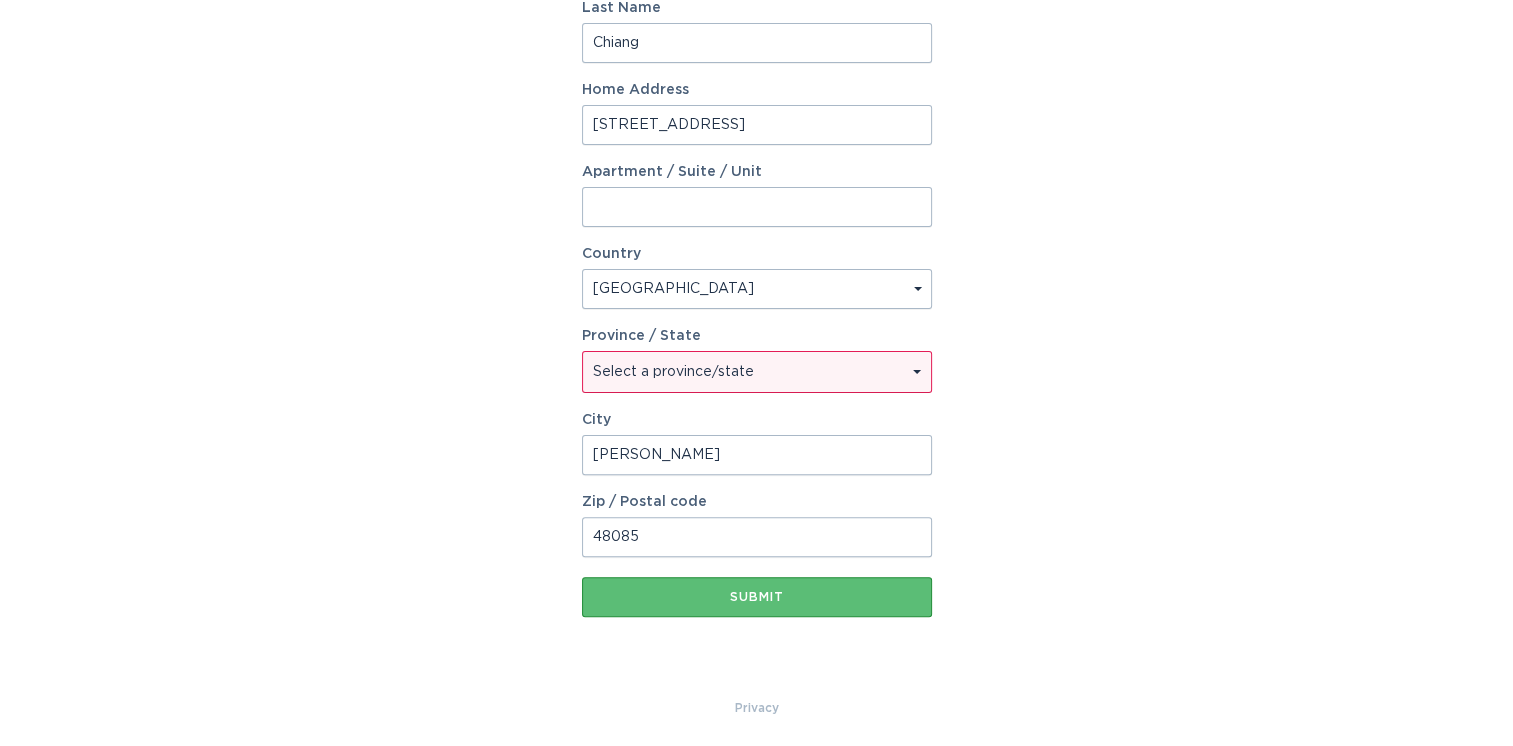 select on "MI" 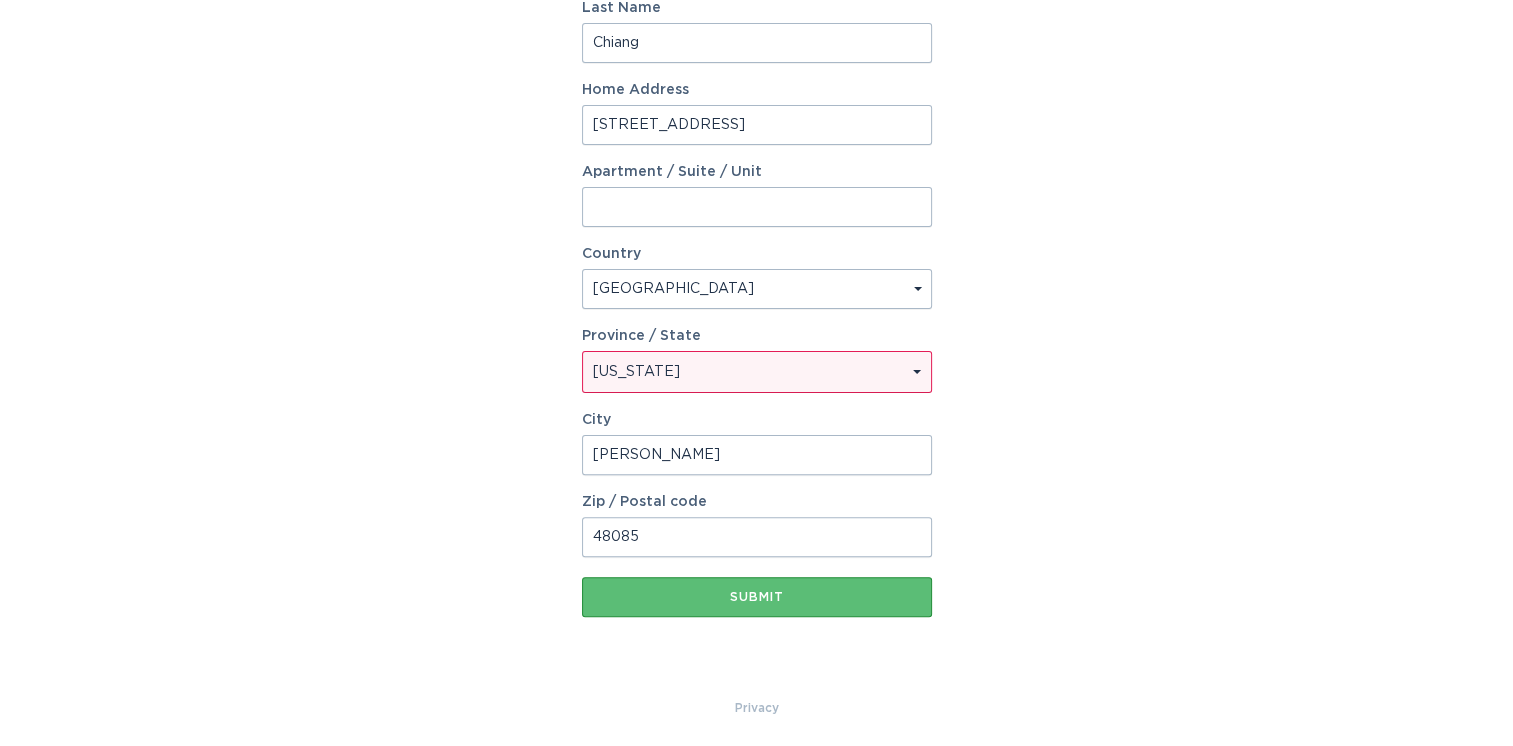 click on "Select a province/state Alabama Alaska American Samoa Arizona Arkansas California Colorado Connecticut Delaware District Of Columbia Federated States Of Micronesia Florida Georgia Guam Hawaii Idaho Illinois Indiana Iowa Kansas Kentucky Louisiana Maine Marshall Islands Maryland Massachusetts Michigan Minnesota Mississippi Missouri Montana Nebraska Nevada New Hampshire New Jersey New Mexico New York North Carolina North Dakota Northern Mariana Islands Ohio Oklahoma Oregon Palau Pennsylvania Puerto Rico Rhode Island South Carolina South Dakota Tennessee Texas Utah Vermont Virgin Islands Virginia Washington West Virginia Wisconsin Wyoming" at bounding box center [757, 372] 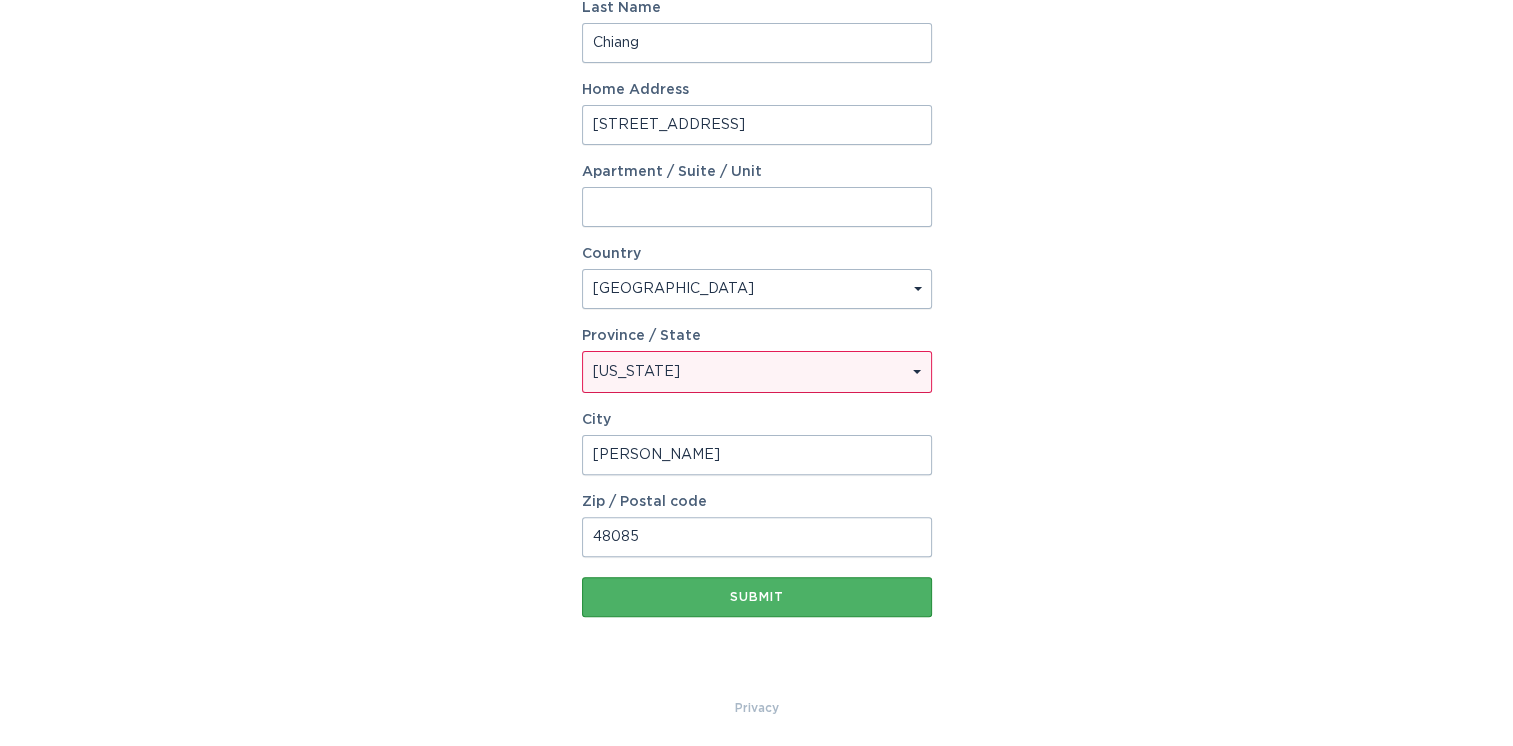 click on "Submit" at bounding box center (757, 597) 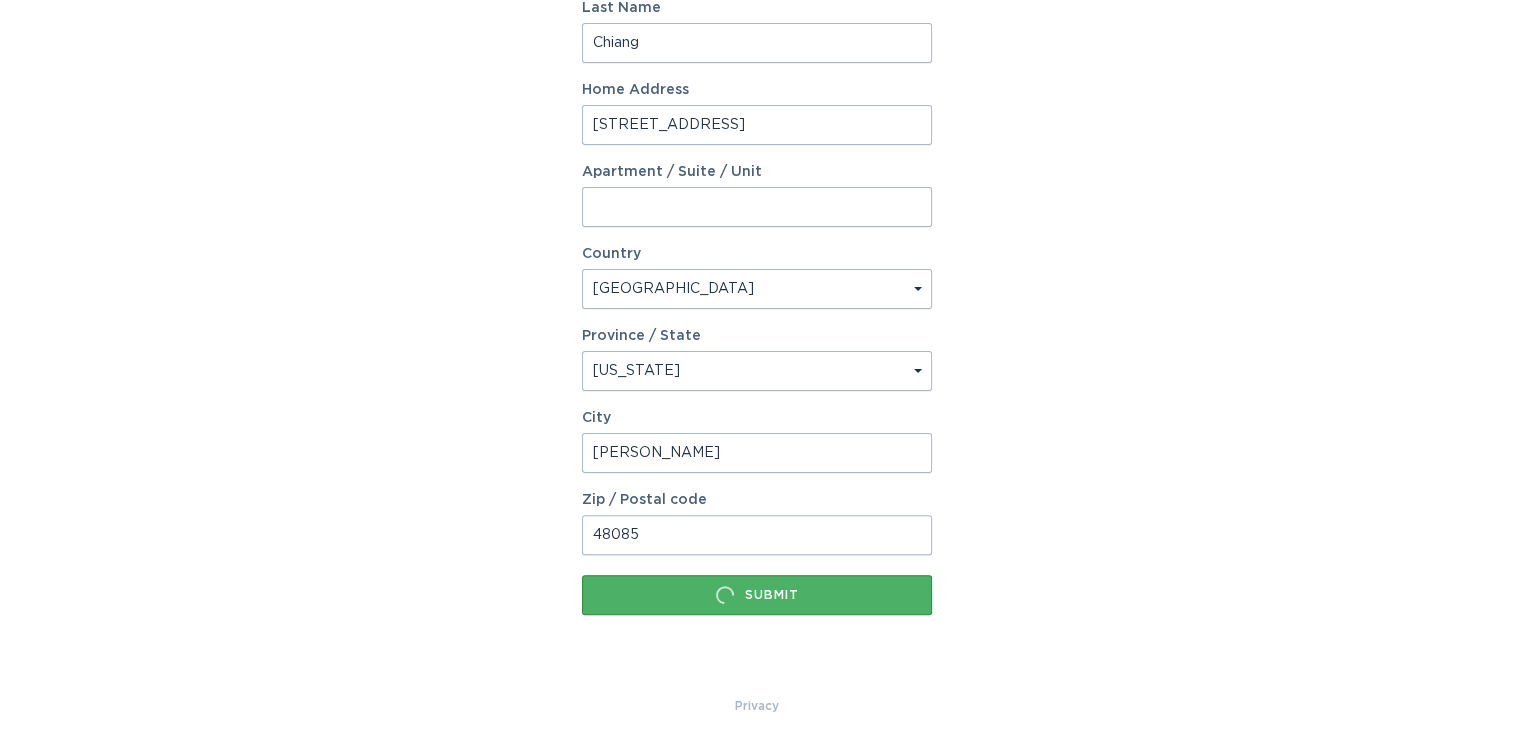 scroll, scrollTop: 492, scrollLeft: 0, axis: vertical 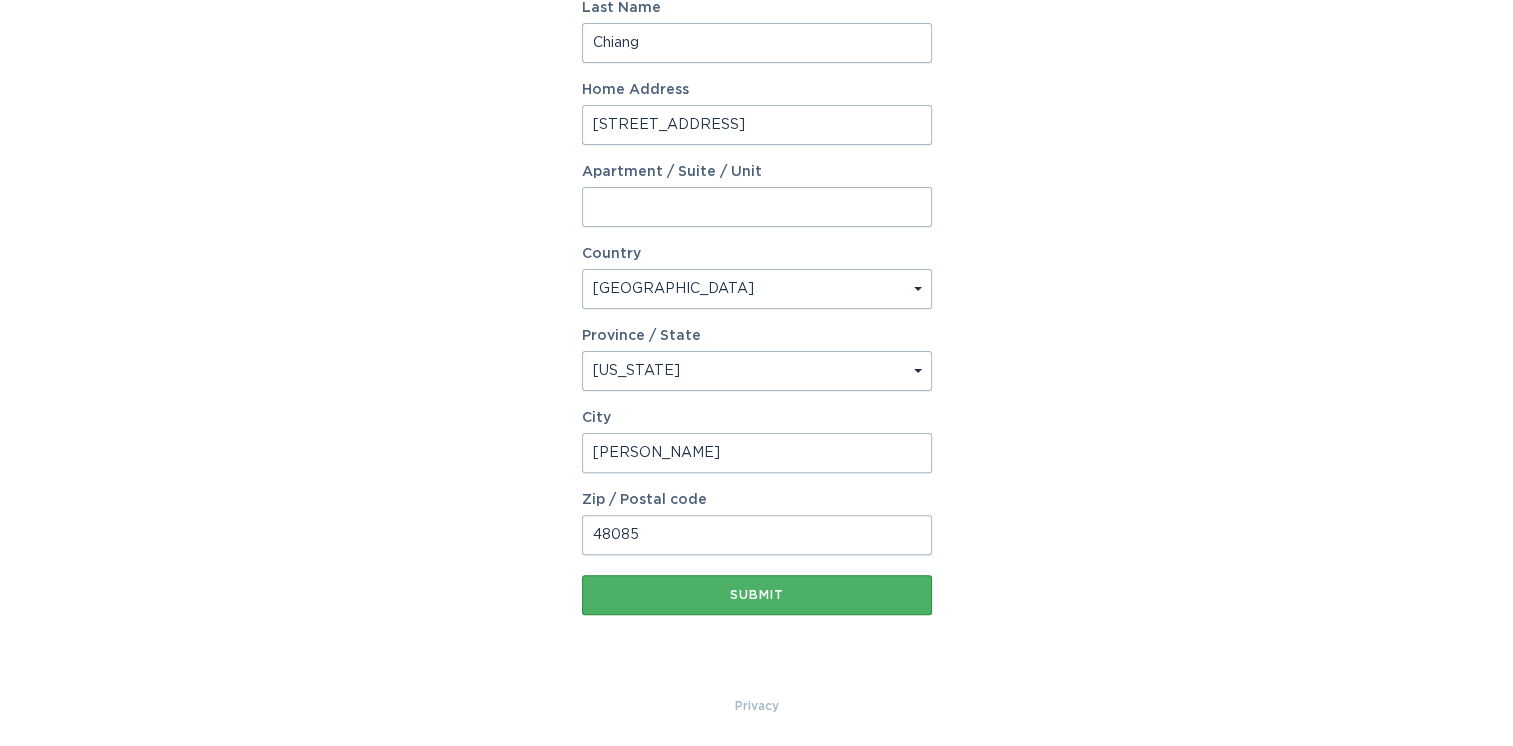 click on "Submit" at bounding box center [757, 595] 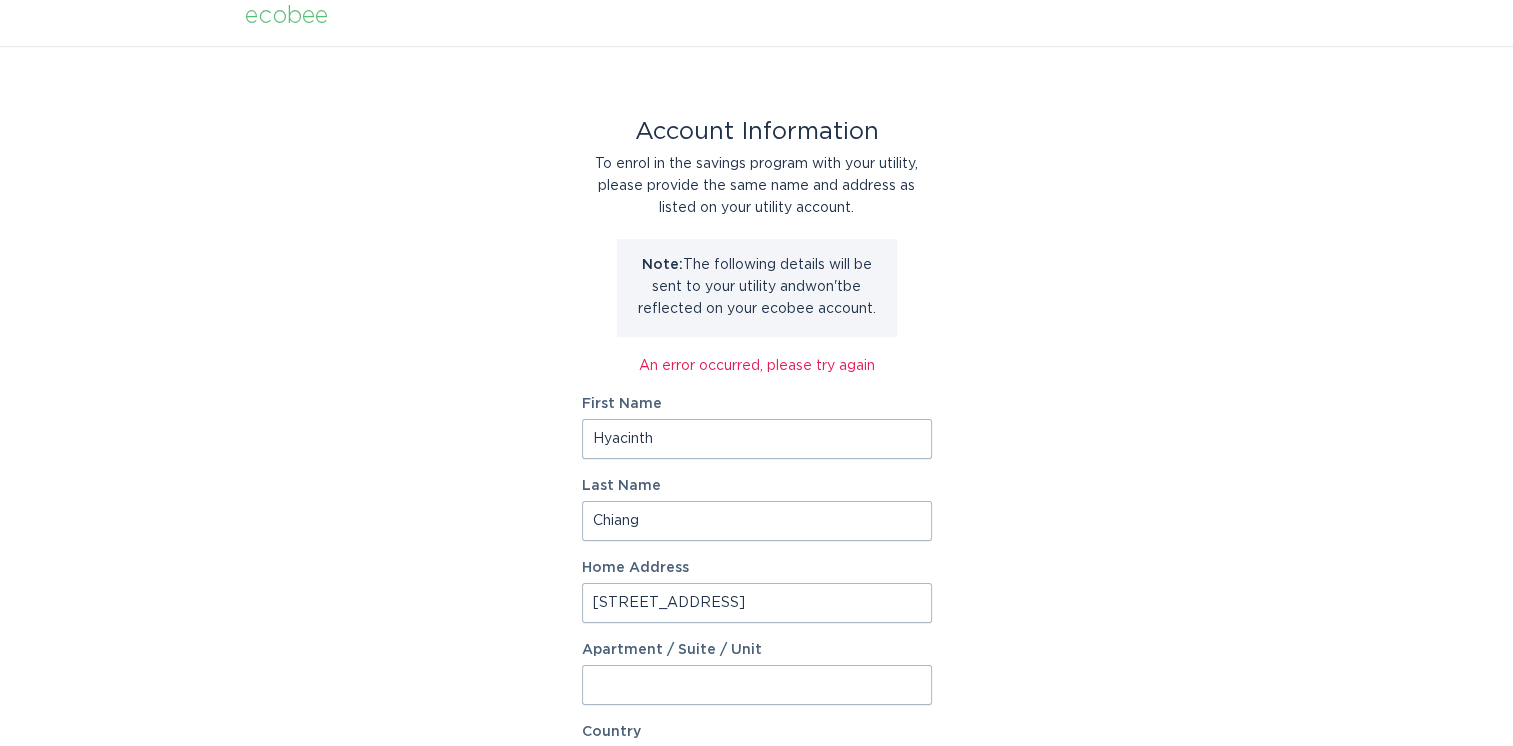 scroll, scrollTop: 0, scrollLeft: 0, axis: both 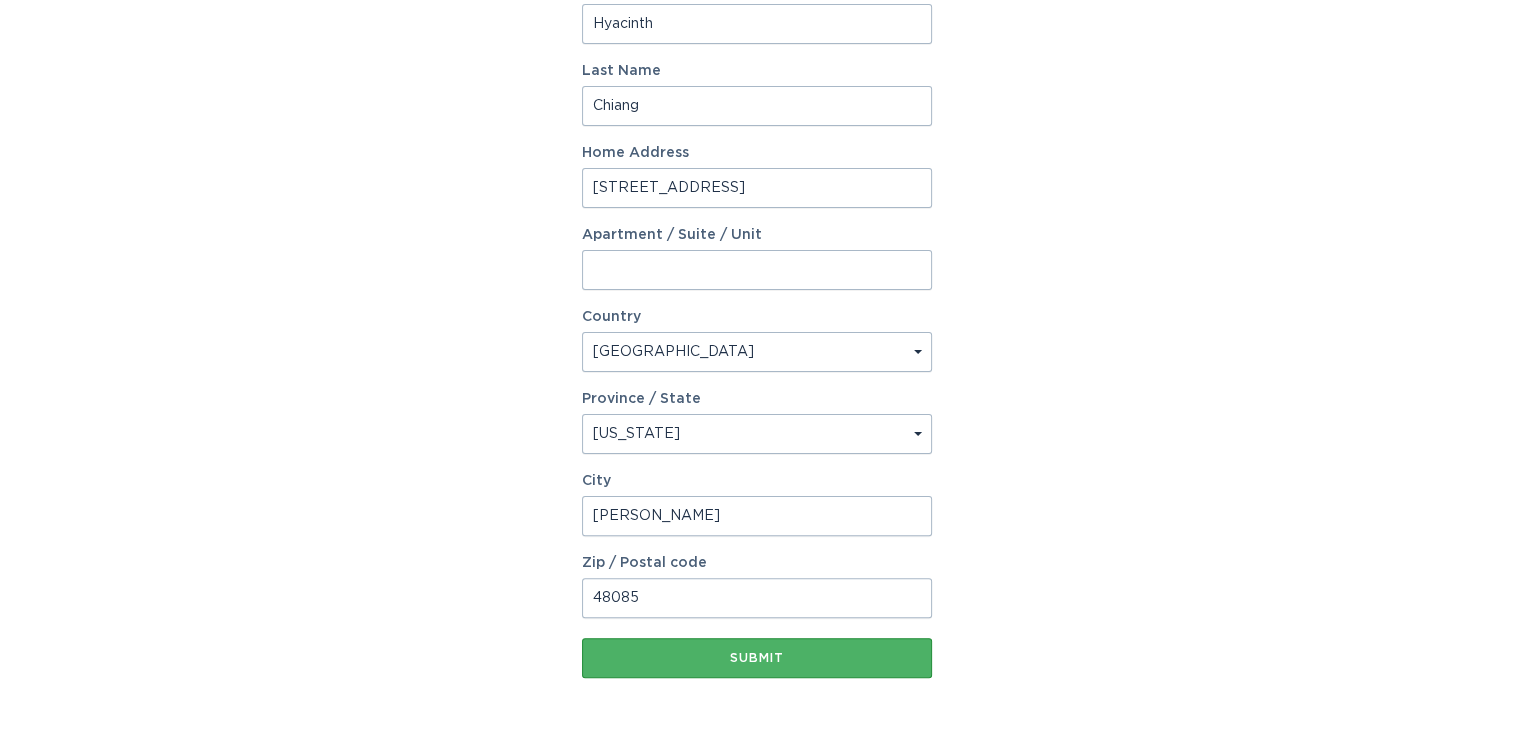 click on "Submit" at bounding box center (757, 658) 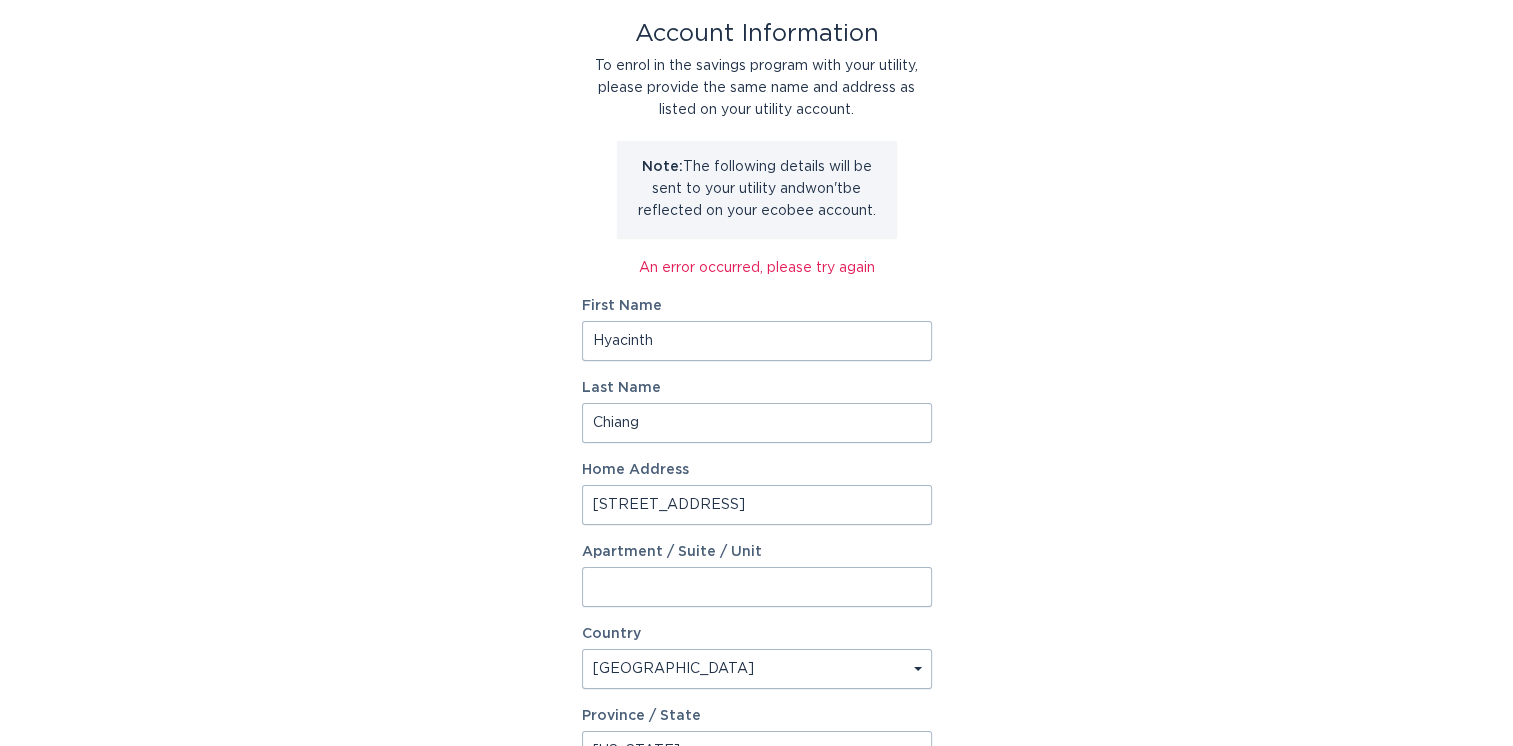 scroll, scrollTop: 119, scrollLeft: 0, axis: vertical 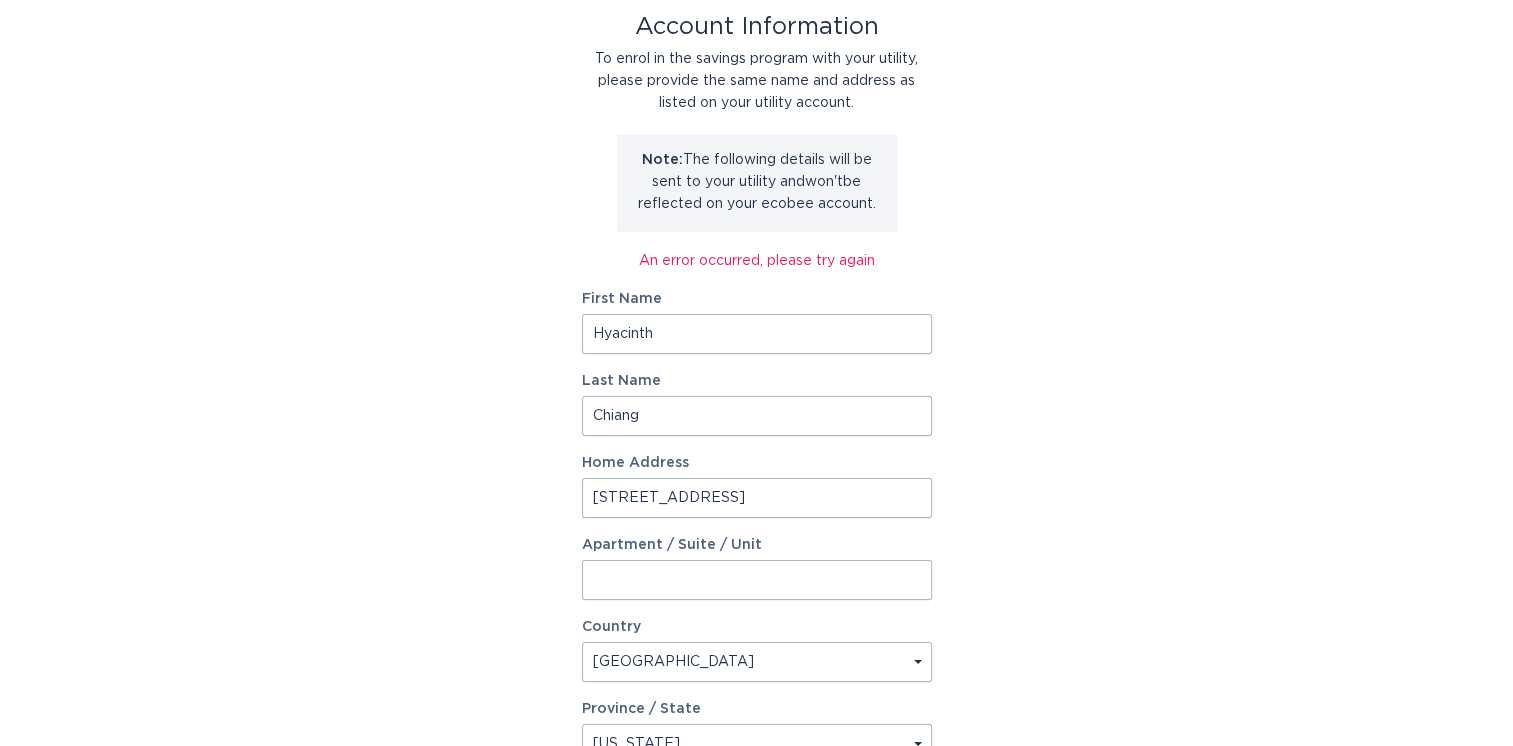 click on "Account Information To enrol in the savings program with your utility, please provide the same name and address as listed on your utility account. Note:  The following details will be sent to your utility and  won't  be reflected on your ecobee account. An error occurred, please try again First Name Hyacinth Last Name Chiang Home Address 4111 Greensboro Dr. Apartment / Suite / Unit Country Select a country Canada USA Province / State Select a province/state Alabama Alaska American Samoa Arizona Arkansas California Colorado Connecticut Delaware District Of Columbia Federated States Of Micronesia Florida Georgia Guam Hawaii Idaho Illinois Indiana Iowa Kansas Kentucky Louisiana Maine Marshall Islands Maryland Massachusetts Michigan Minnesota Mississippi Missouri Montana Nebraska Nevada New Hampshire New Jersey New Mexico New York North Carolina North Dakota Northern Mariana Islands Ohio Oklahoma Oregon Palau Pennsylvania Puerto Rico Rhode Island South Carolina South Dakota Tennessee Texas Utah Vermont Virginia" at bounding box center (756, 504) 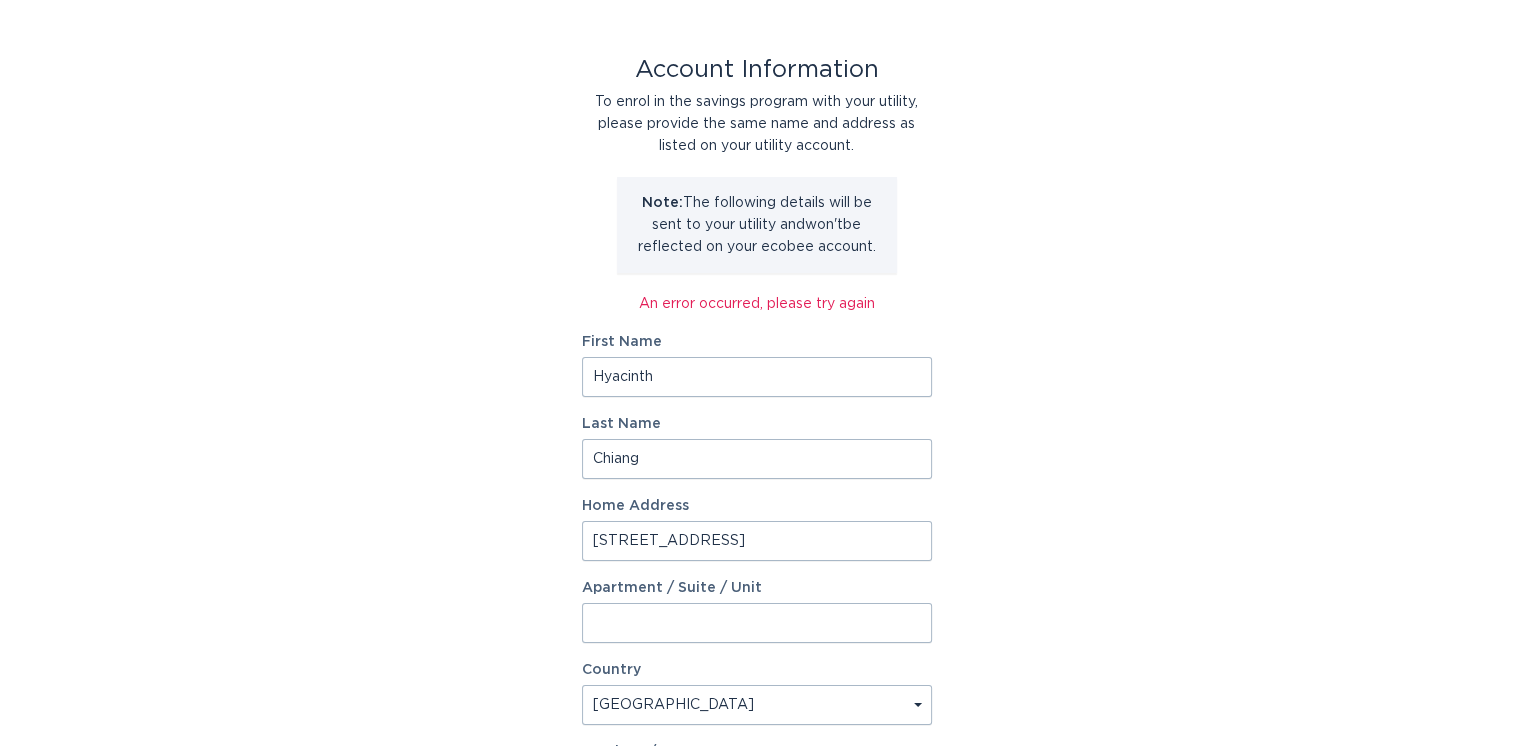 scroll, scrollTop: 0, scrollLeft: 0, axis: both 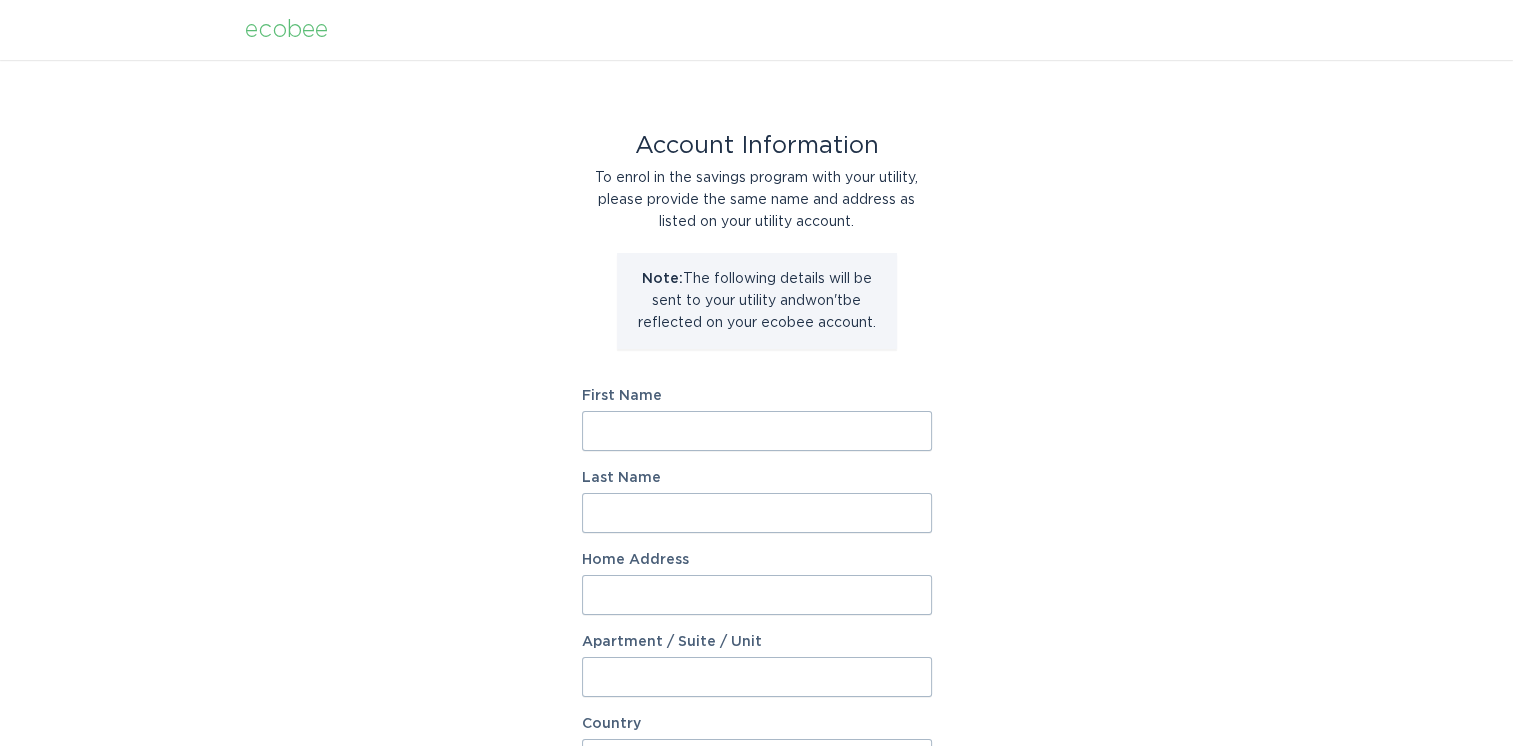 click on "First Name" at bounding box center [757, 431] 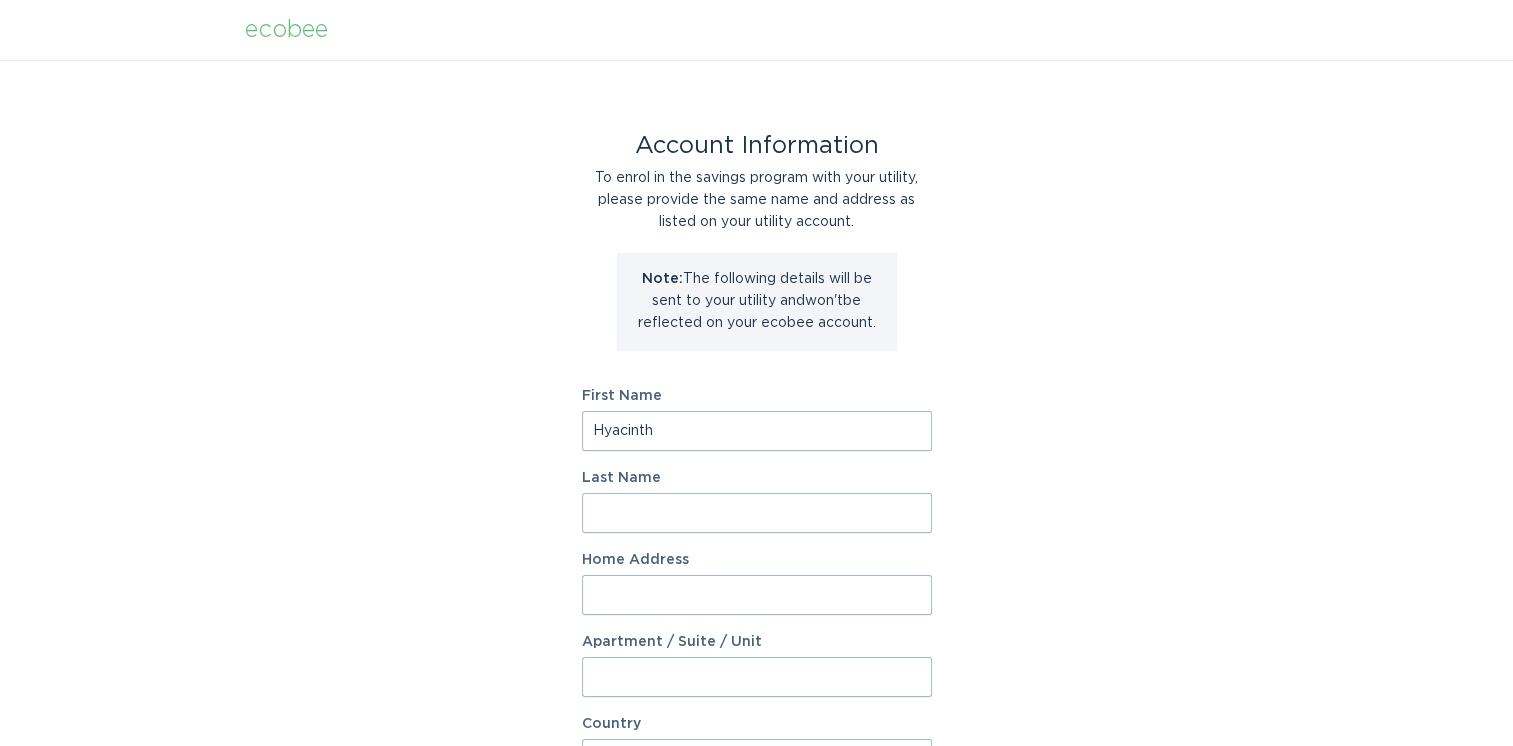 type on "Chiang" 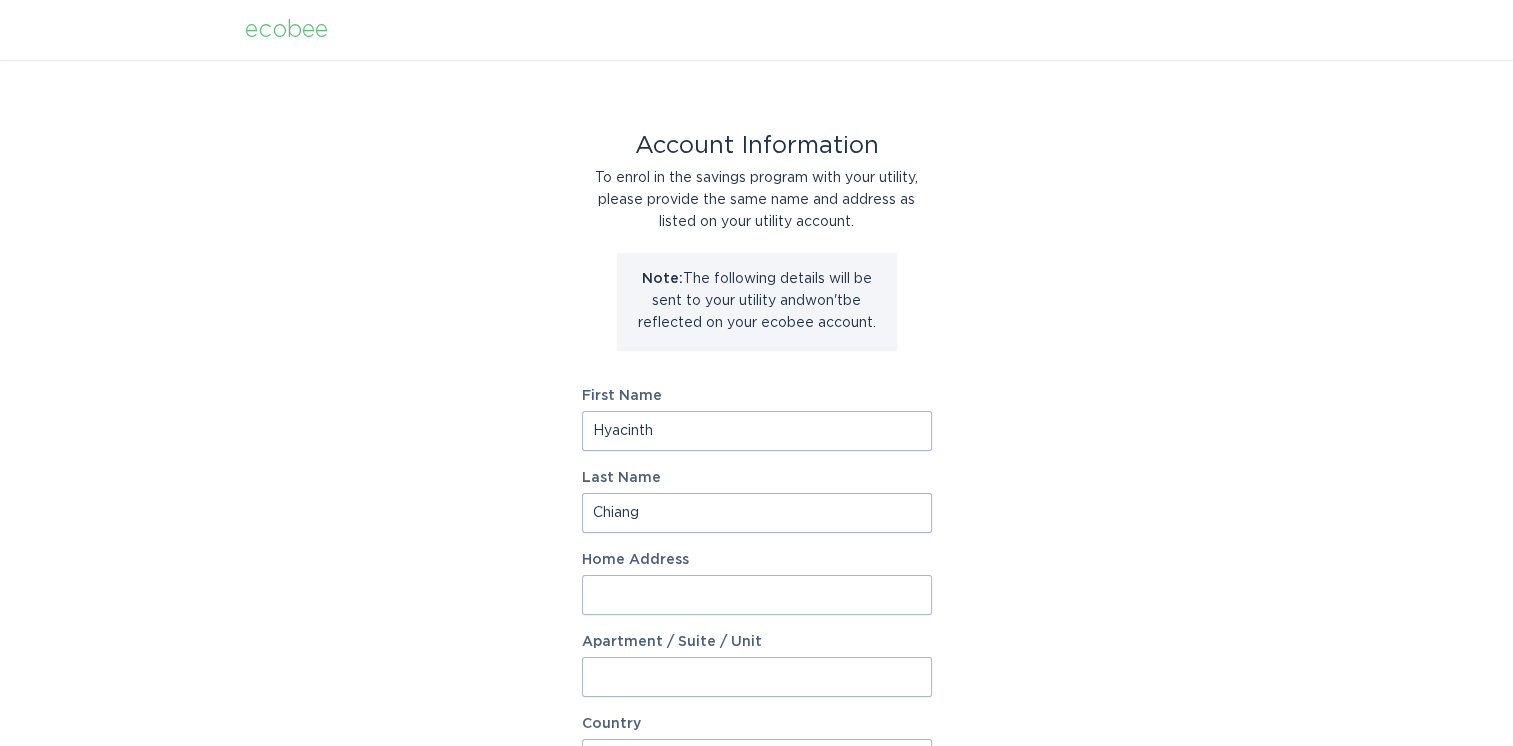 type on "4111 Greensboro Dr." 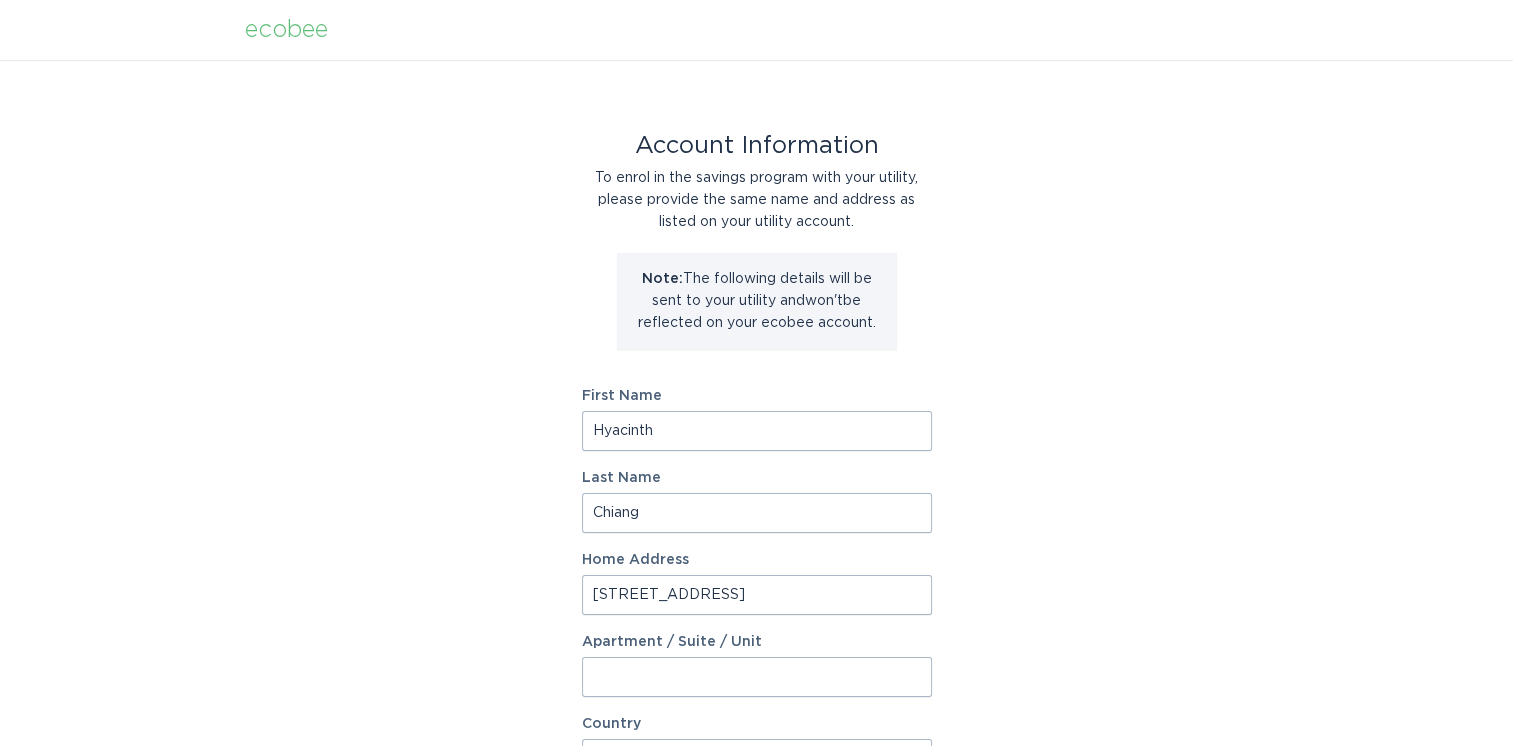 select on "US" 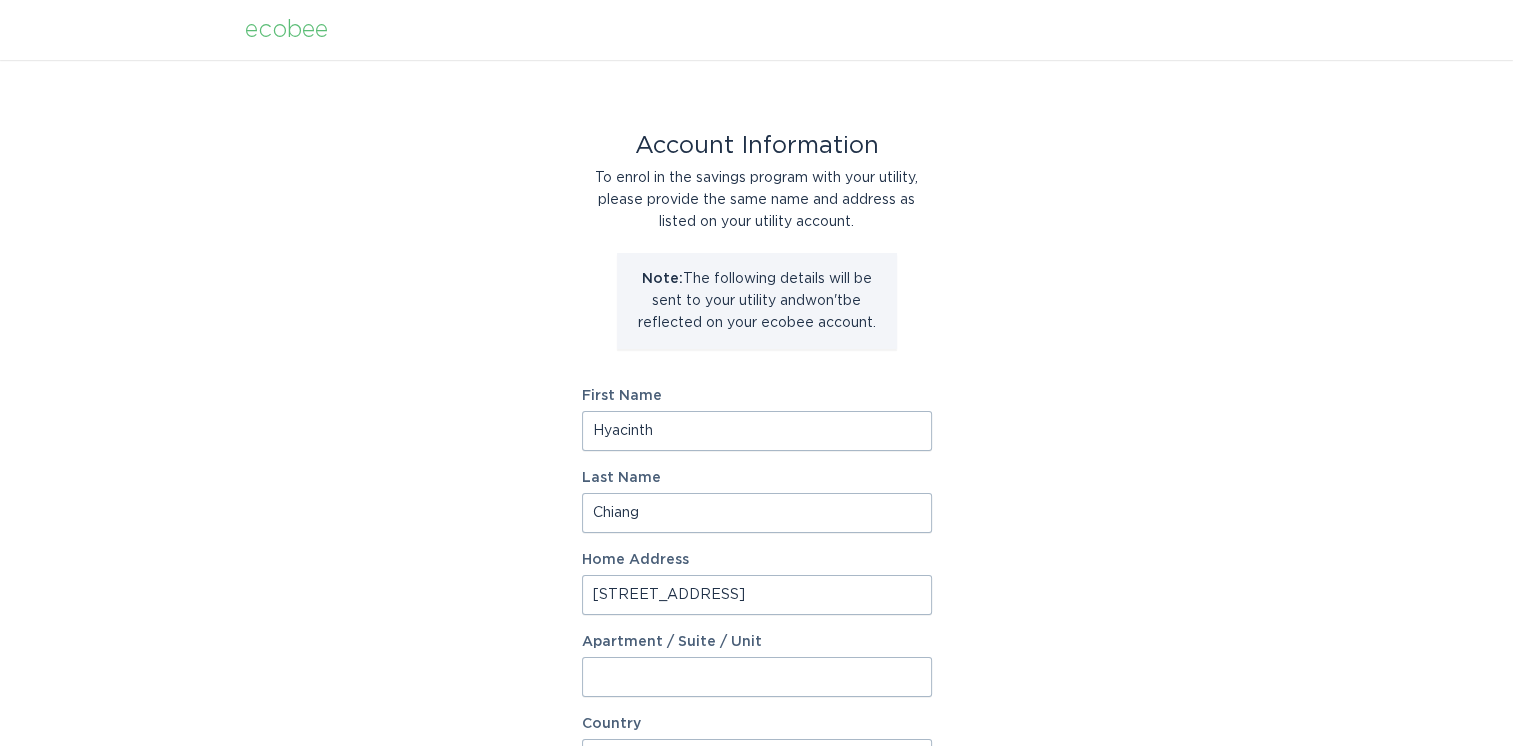 type on "[PERSON_NAME]" 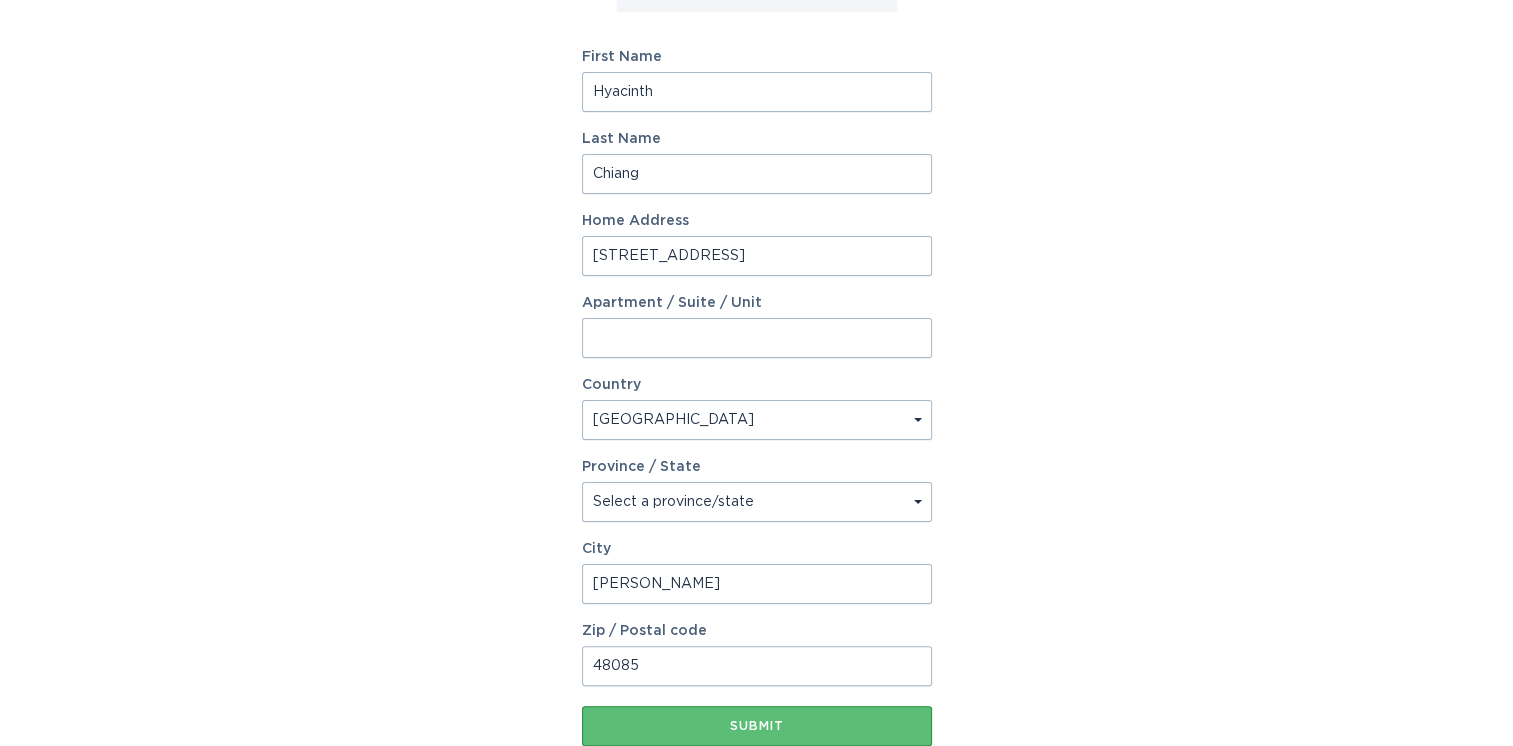 scroll, scrollTop: 420, scrollLeft: 0, axis: vertical 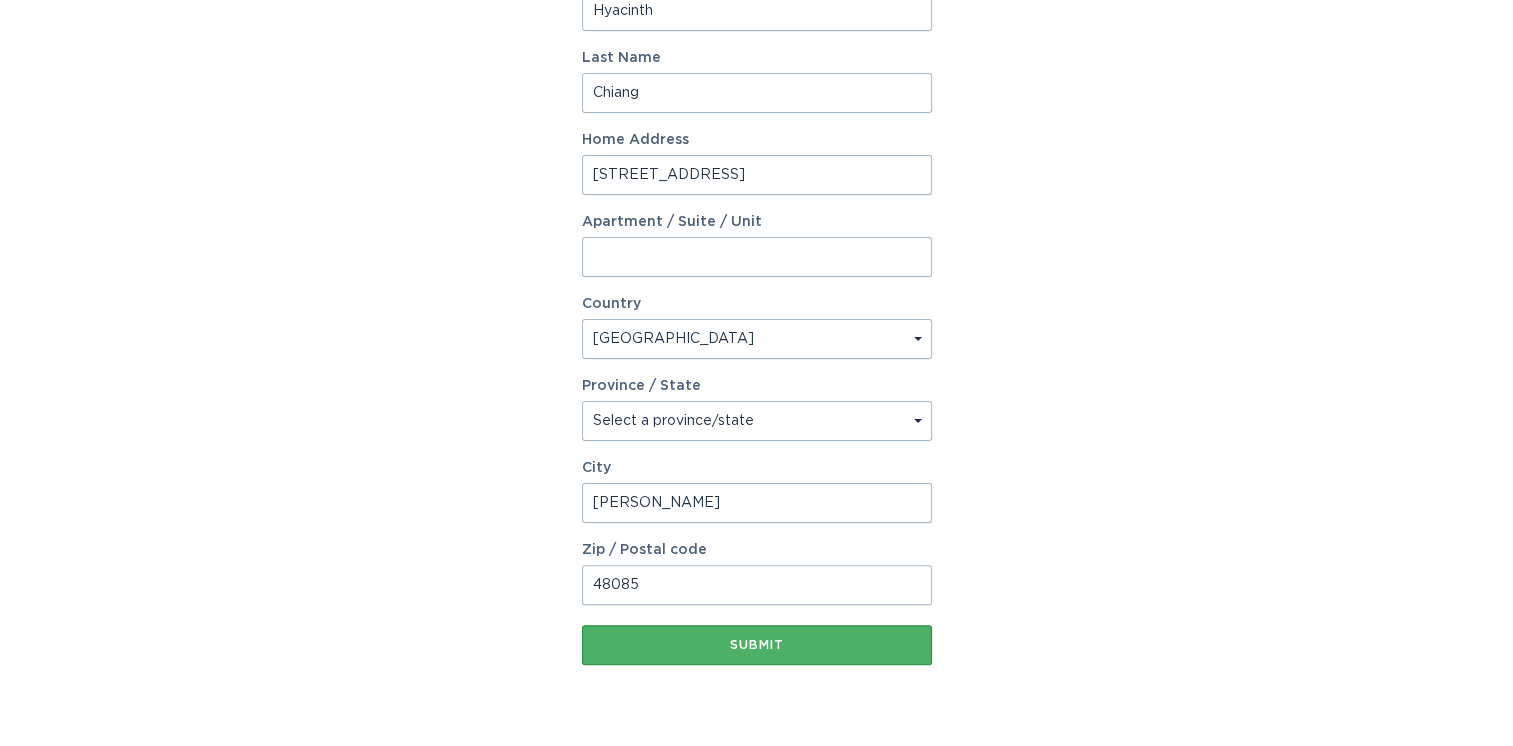 click on "Submit" at bounding box center (757, 645) 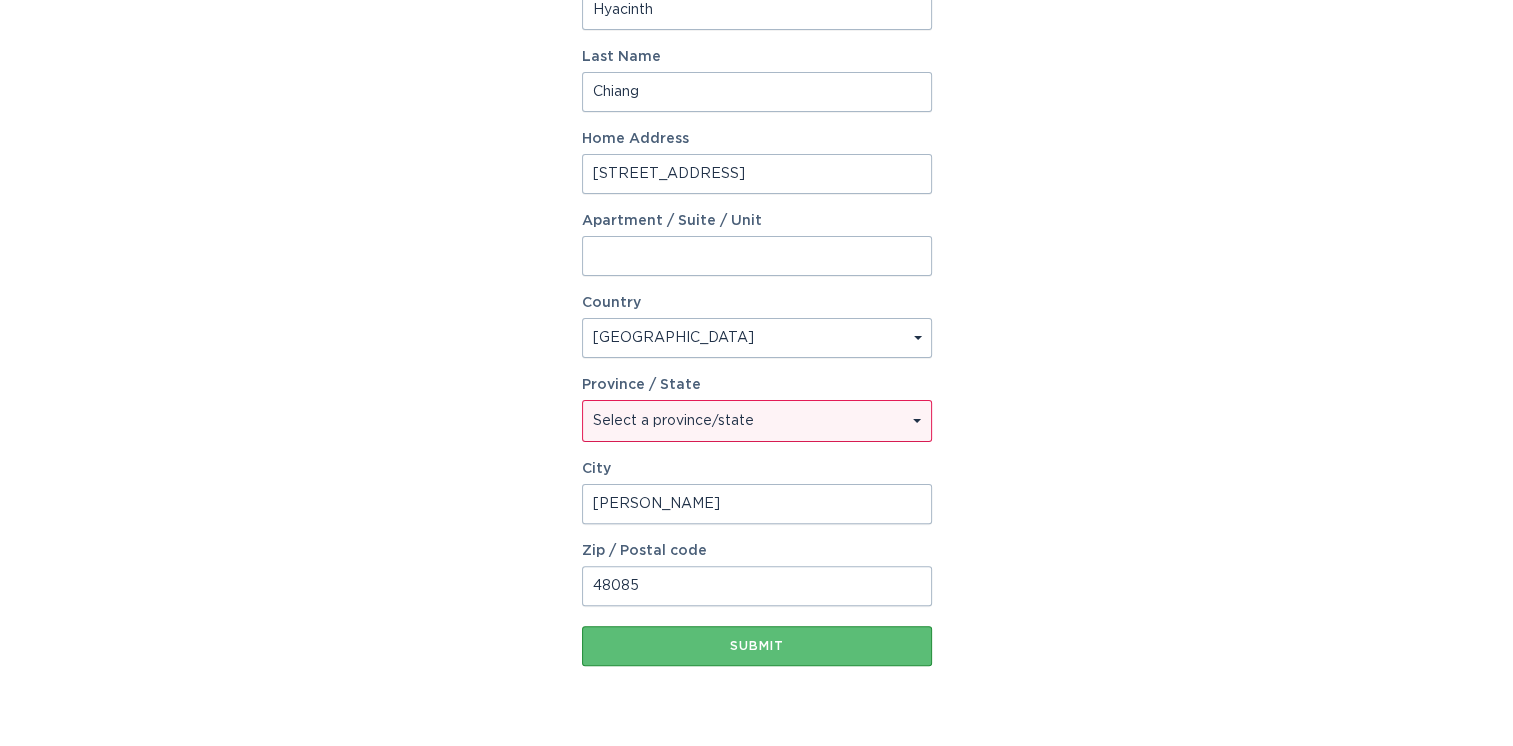 click on "Select a province/state Alabama Alaska American Samoa Arizona Arkansas California Colorado Connecticut Delaware District Of Columbia Federated States Of Micronesia Florida Georgia Guam Hawaii Idaho Illinois Indiana Iowa Kansas Kentucky Louisiana Maine Marshall Islands Maryland Massachusetts Michigan Minnesota Mississippi Missouri Montana Nebraska Nevada New Hampshire New Jersey New Mexico New York North Carolina North Dakota Northern Mariana Islands Ohio Oklahoma Oregon Palau Pennsylvania Puerto Rico Rhode Island South Carolina South Dakota Tennessee Texas Utah Vermont Virgin Islands Virginia Washington West Virginia Wisconsin Wyoming" at bounding box center (757, 421) 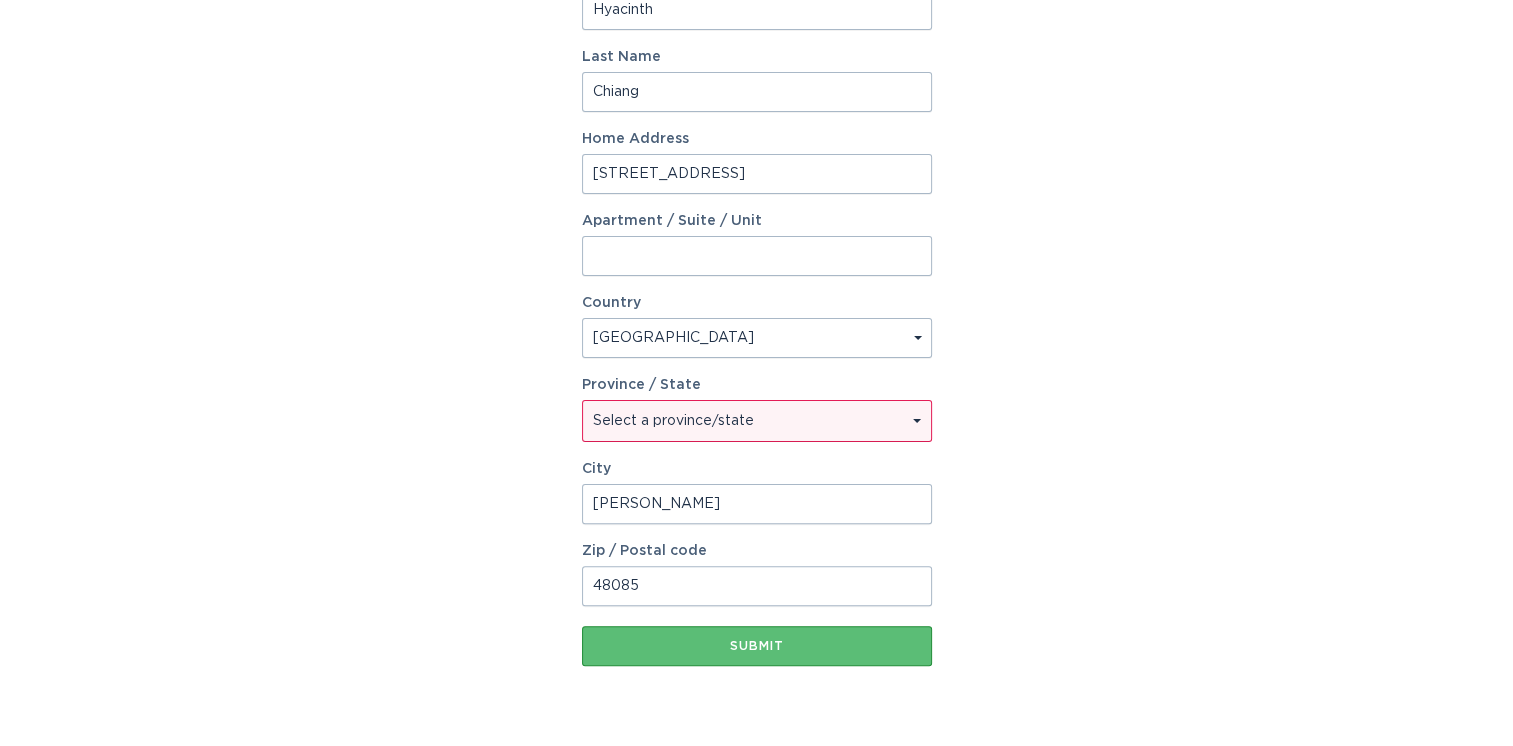 select on "MI" 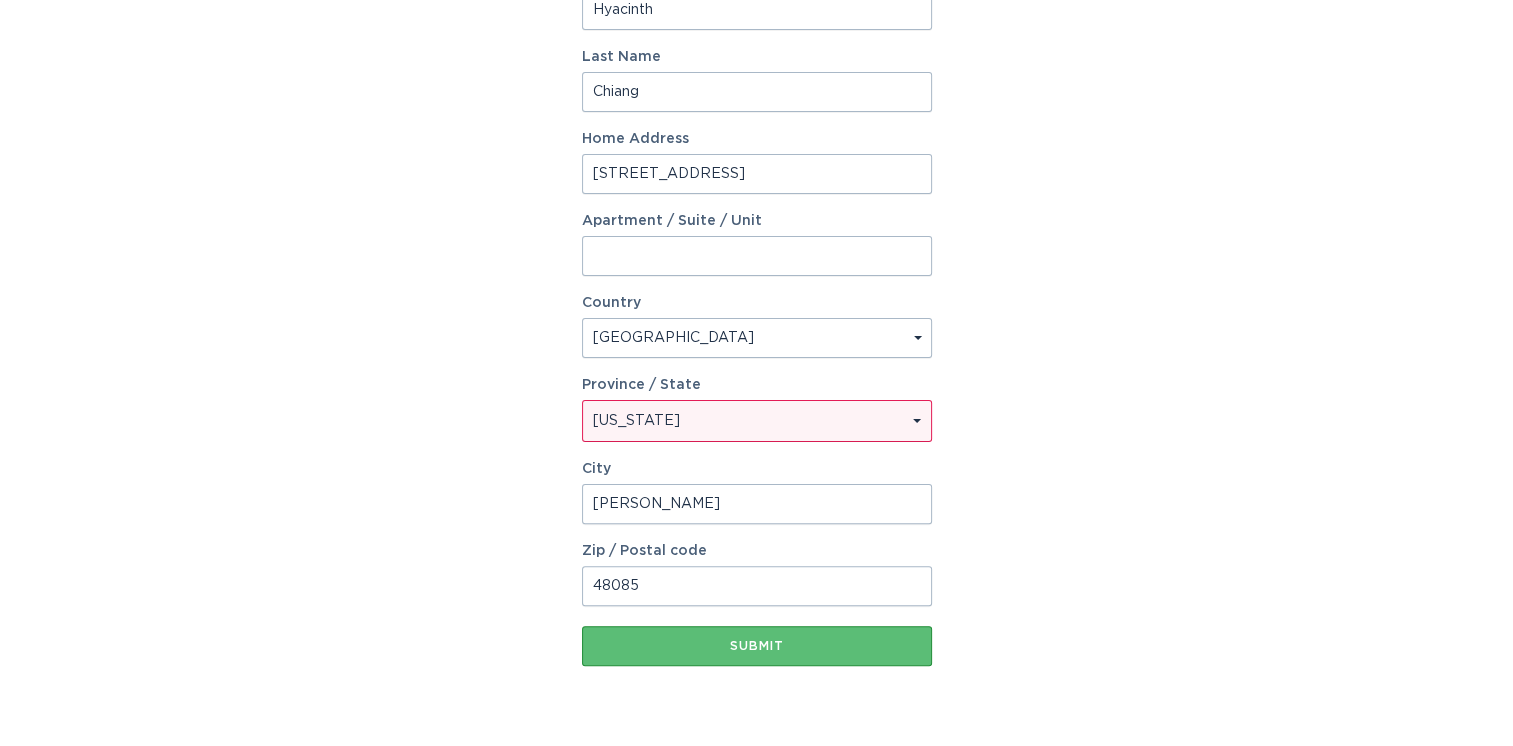 click on "Select a province/state Alabama Alaska American Samoa Arizona Arkansas California Colorado Connecticut Delaware District Of Columbia Federated States Of Micronesia Florida Georgia Guam Hawaii Idaho Illinois Indiana Iowa Kansas Kentucky Louisiana Maine Marshall Islands Maryland Massachusetts Michigan Minnesota Mississippi Missouri Montana Nebraska Nevada New Hampshire New Jersey New Mexico New York North Carolina North Dakota Northern Mariana Islands Ohio Oklahoma Oregon Palau Pennsylvania Puerto Rico Rhode Island South Carolina South Dakota Tennessee Texas Utah Vermont Virgin Islands Virginia Washington West Virginia Wisconsin Wyoming" at bounding box center [757, 421] 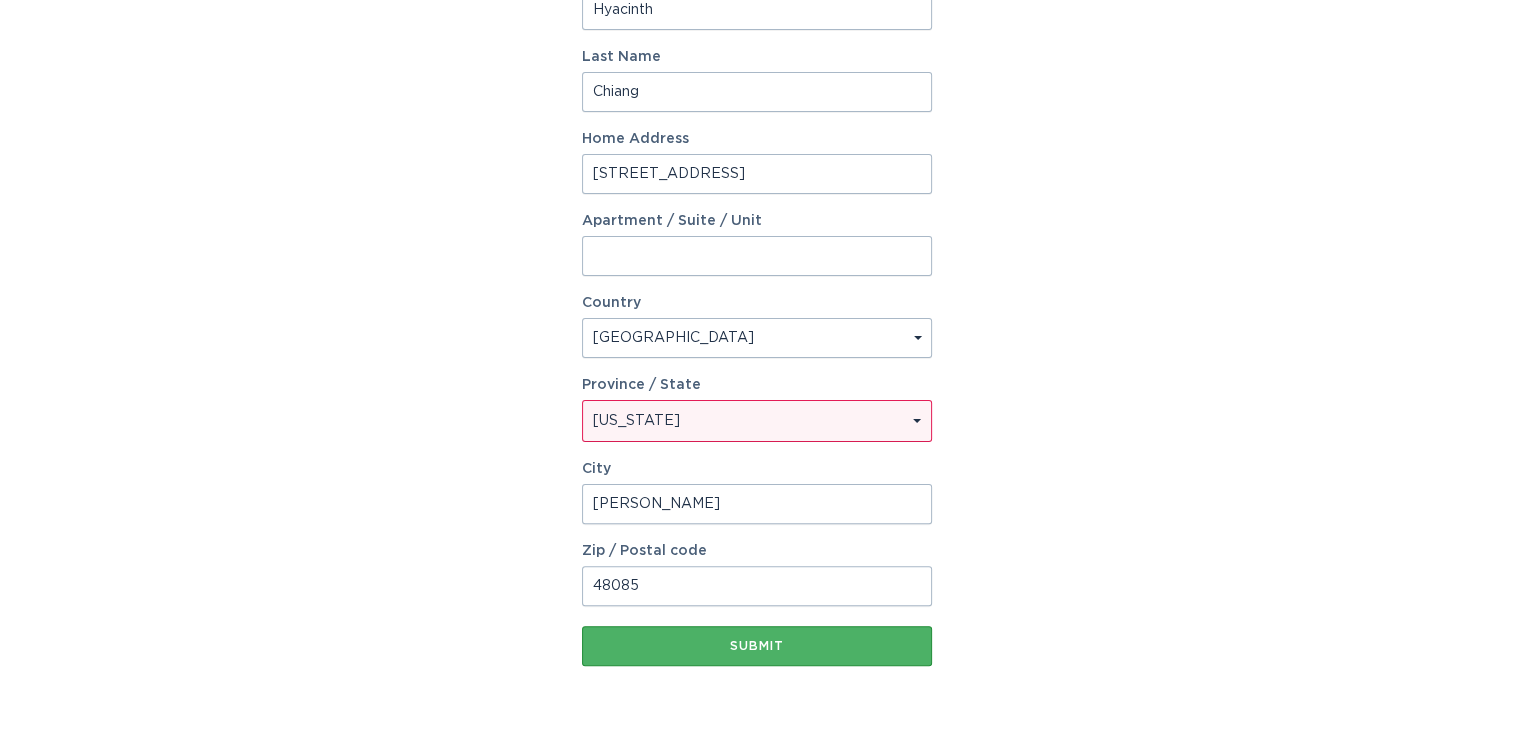 click on "Submit" at bounding box center [757, 646] 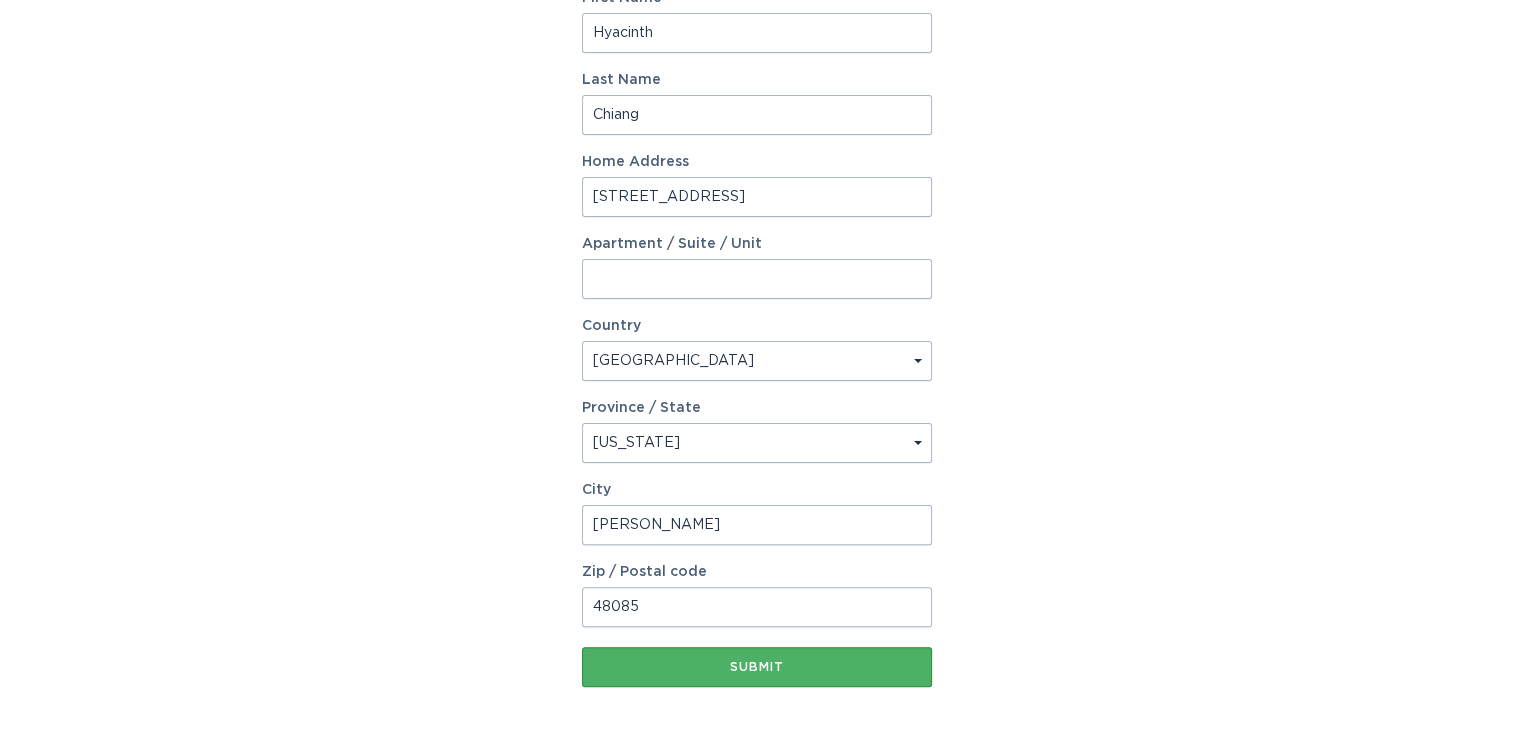 scroll, scrollTop: 443, scrollLeft: 0, axis: vertical 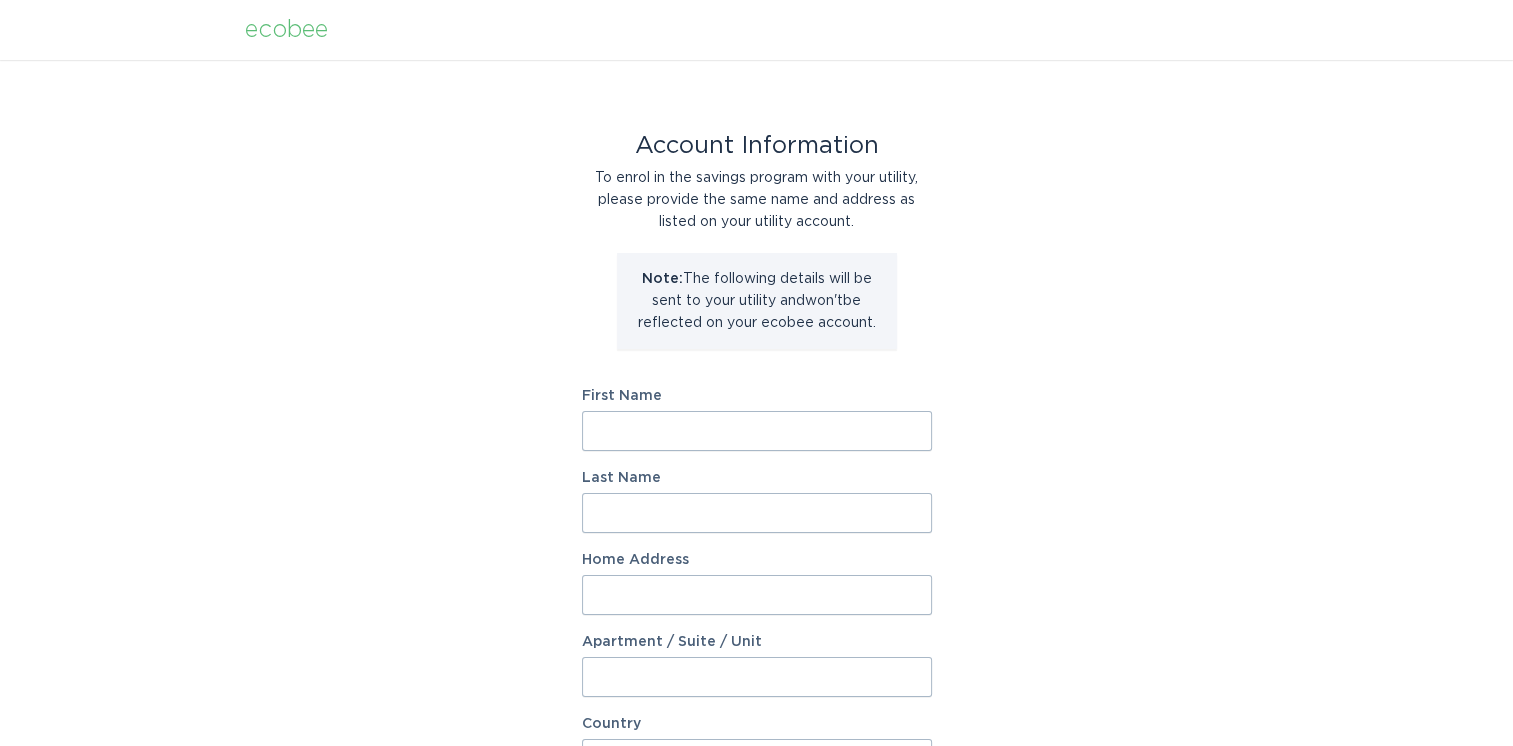 click on "First Name" at bounding box center (757, 431) 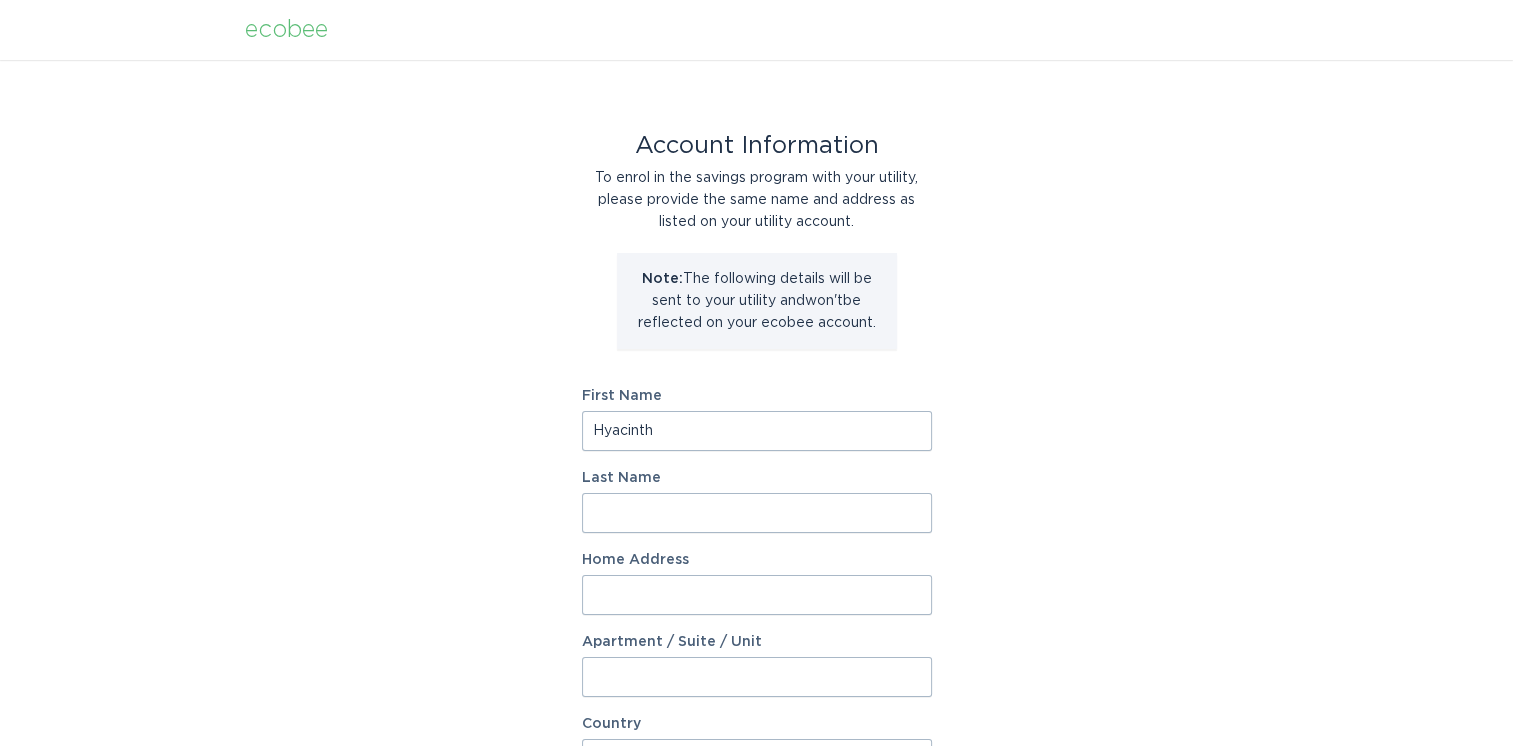 type on "Chiang" 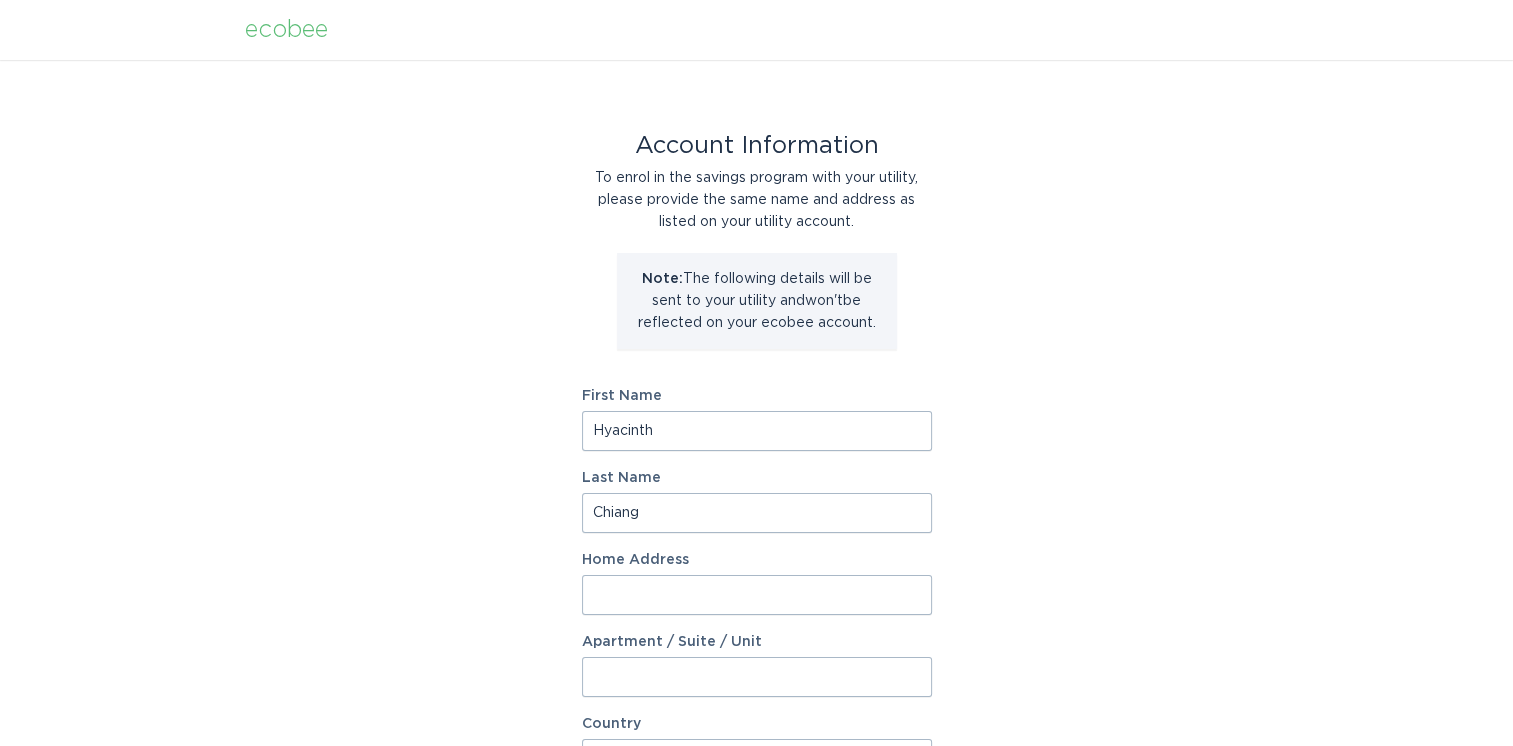 type on "[STREET_ADDRESS]" 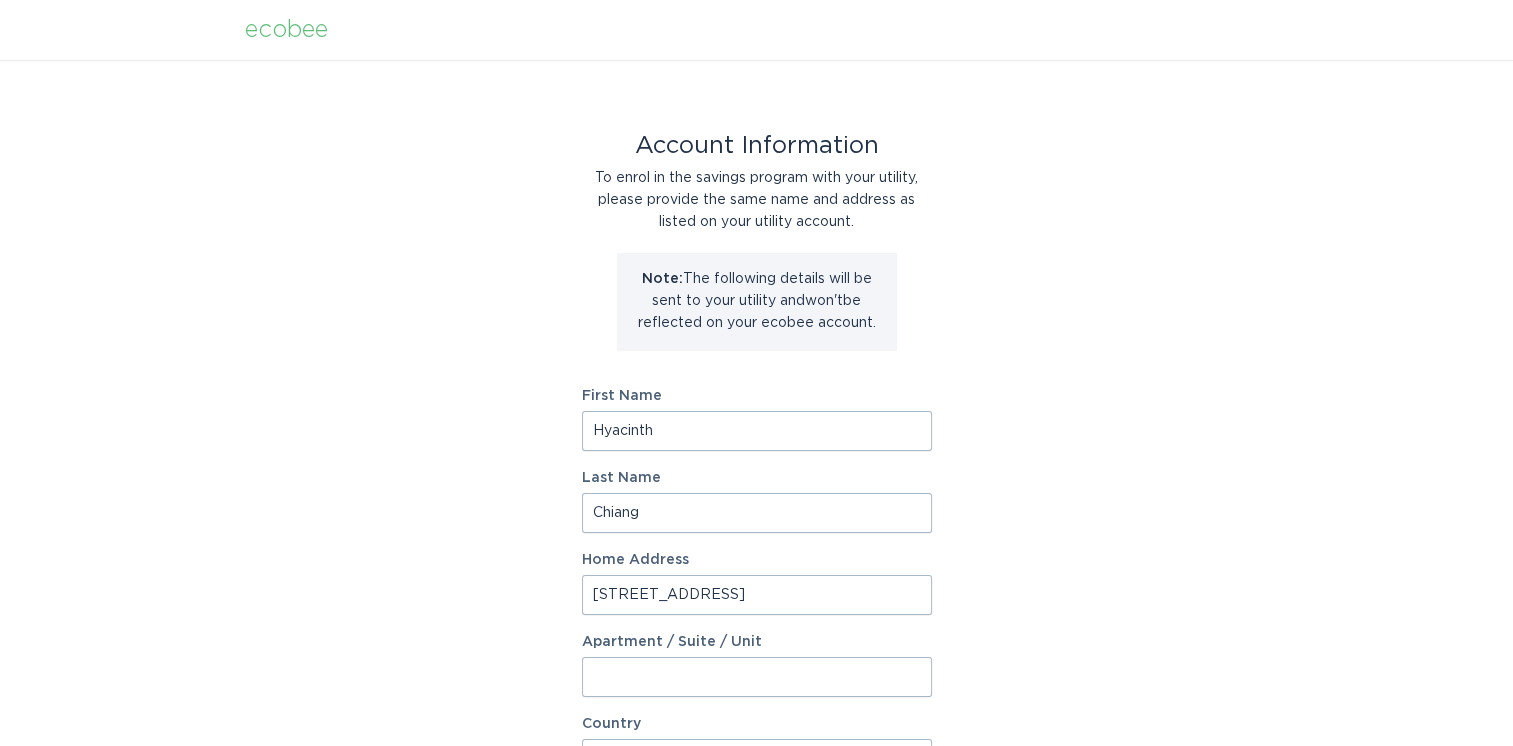 select on "US" 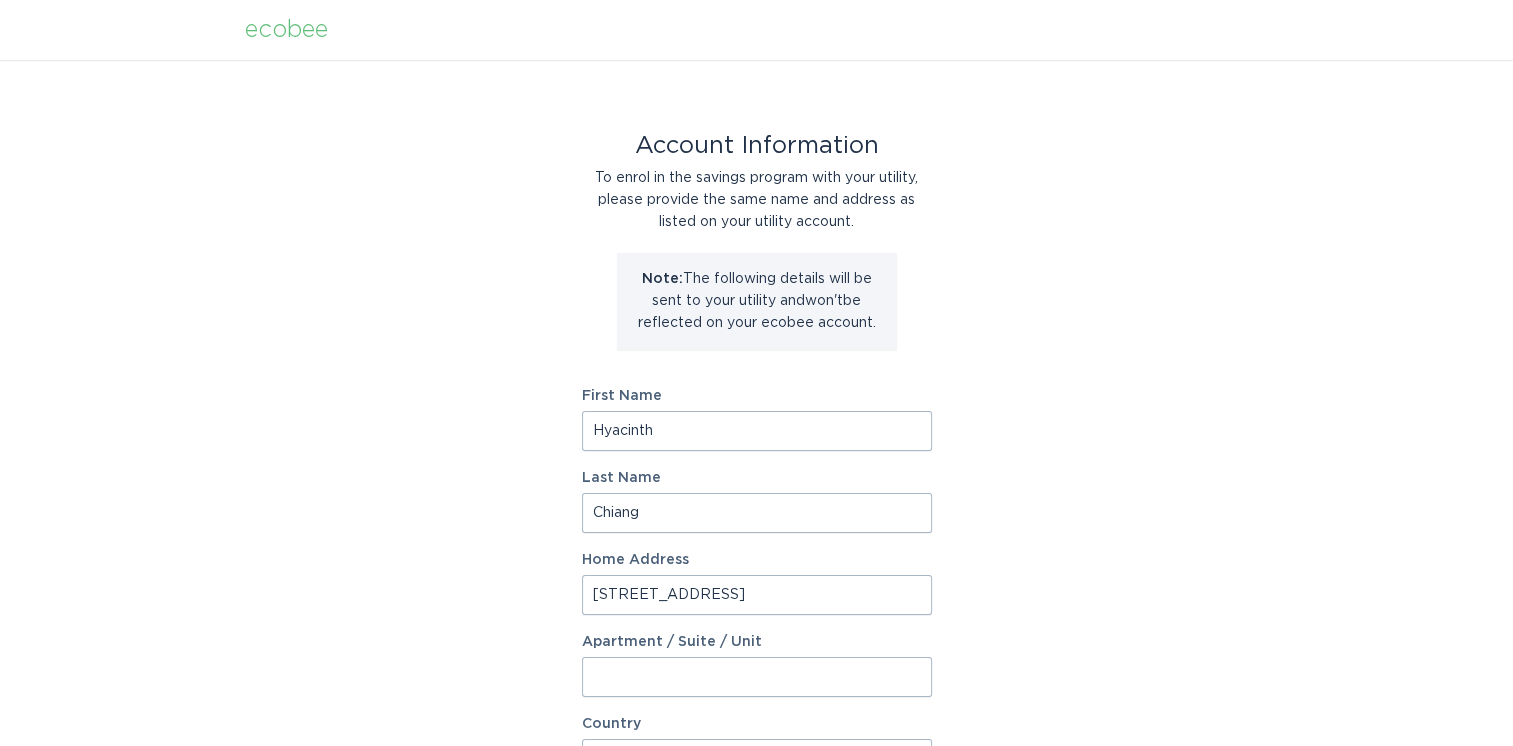 type on "Troy" 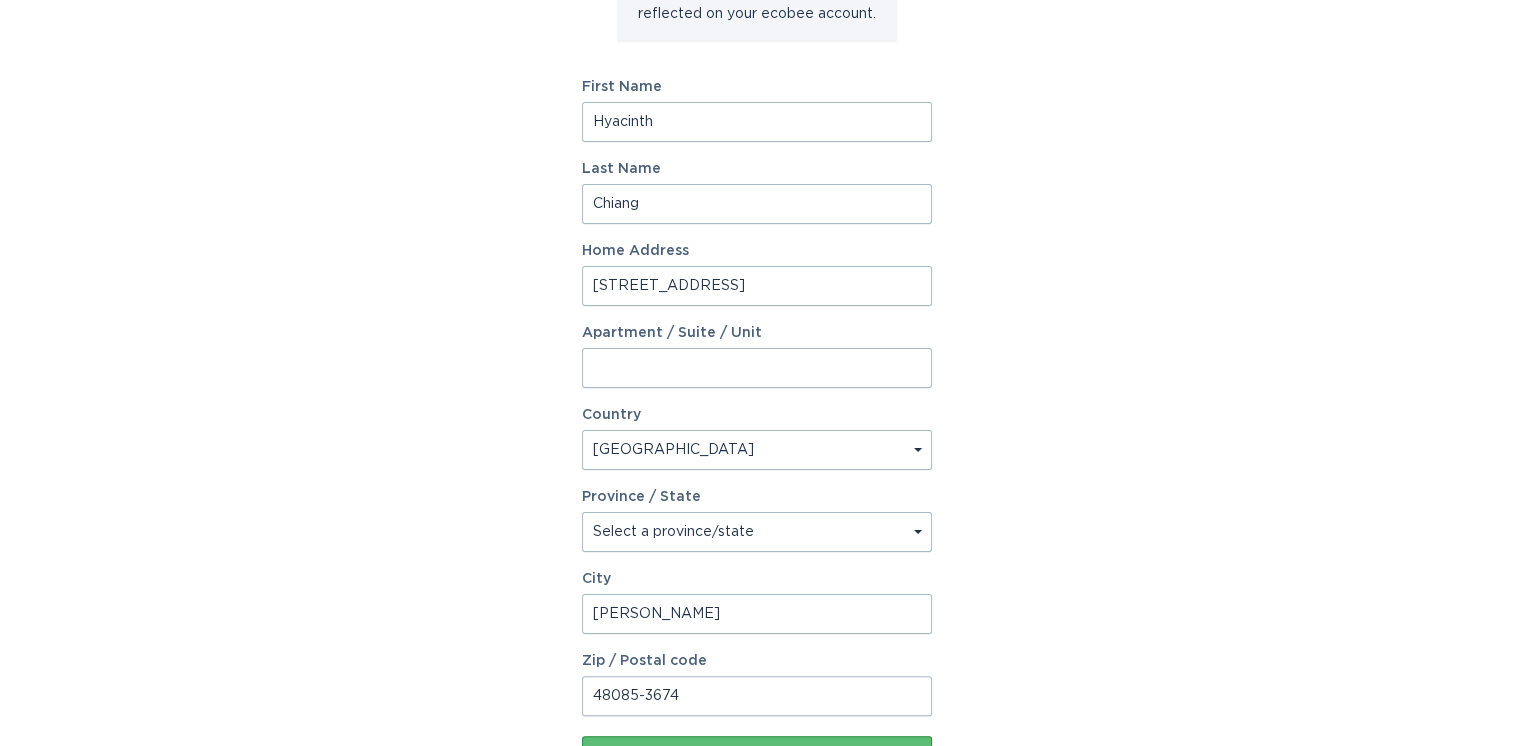scroll, scrollTop: 312, scrollLeft: 0, axis: vertical 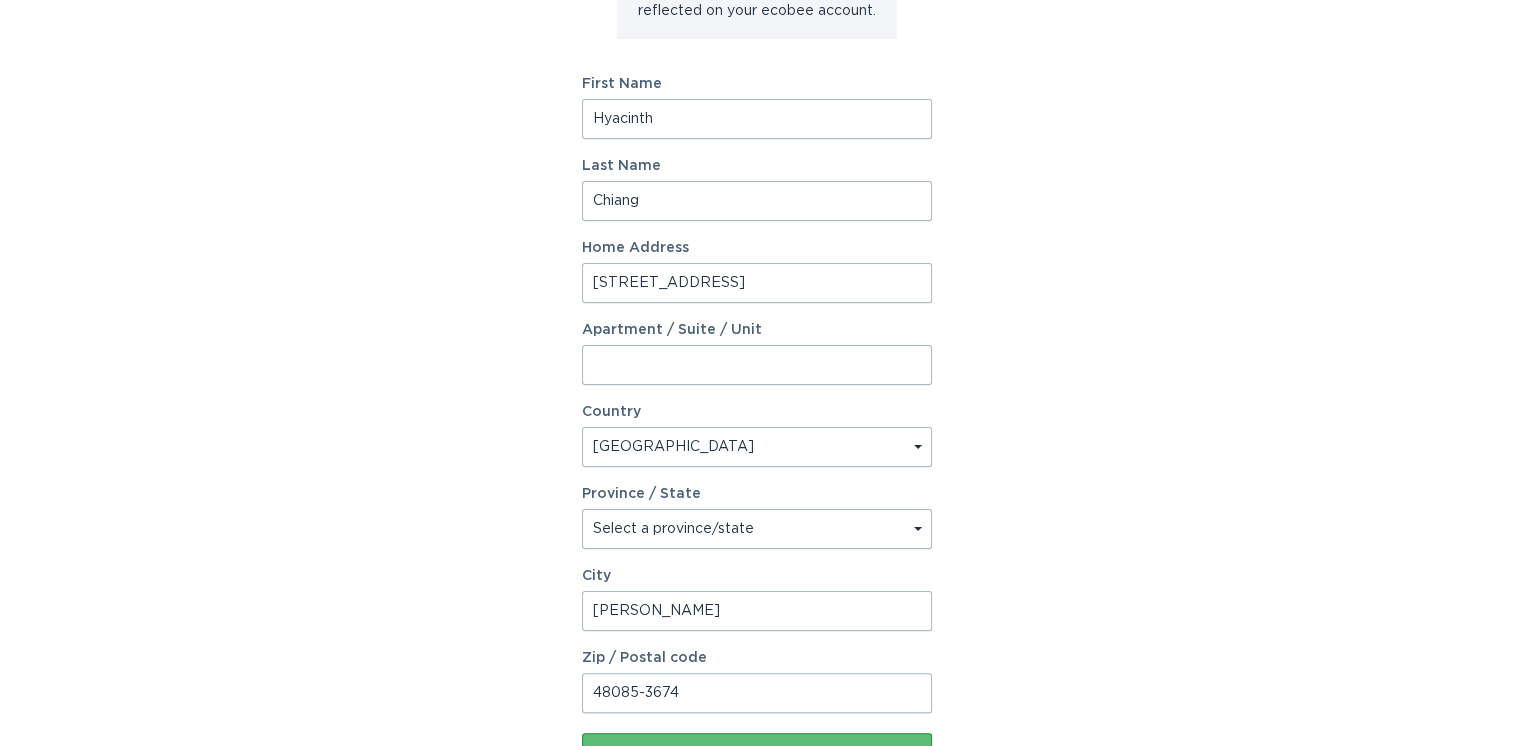 click on "Select a province/state Alabama Alaska American Samoa Arizona Arkansas California Colorado Connecticut Delaware District Of Columbia Federated States Of Micronesia Florida Georgia Guam Hawaii Idaho Illinois Indiana Iowa Kansas Kentucky Louisiana Maine Marshall Islands Maryland Massachusetts Michigan Minnesota Mississippi Missouri Montana Nebraska Nevada New Hampshire New Jersey New Mexico New York North Carolina North Dakota Northern Mariana Islands Ohio Oklahoma Oregon Palau Pennsylvania Puerto Rico Rhode Island South Carolina South Dakota Tennessee Texas Utah Vermont Virgin Islands Virginia Washington West Virginia Wisconsin Wyoming" at bounding box center (757, 529) 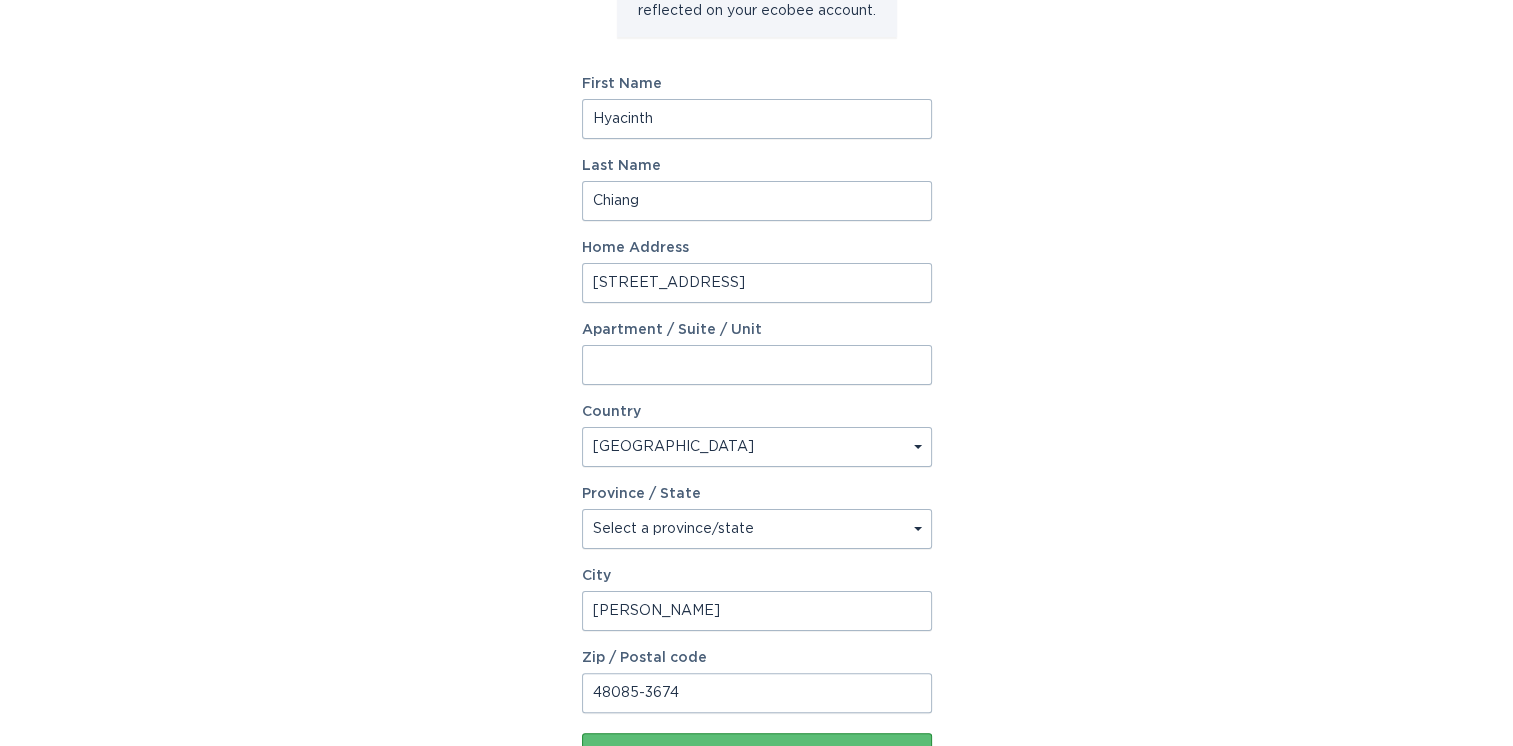 select on "MI" 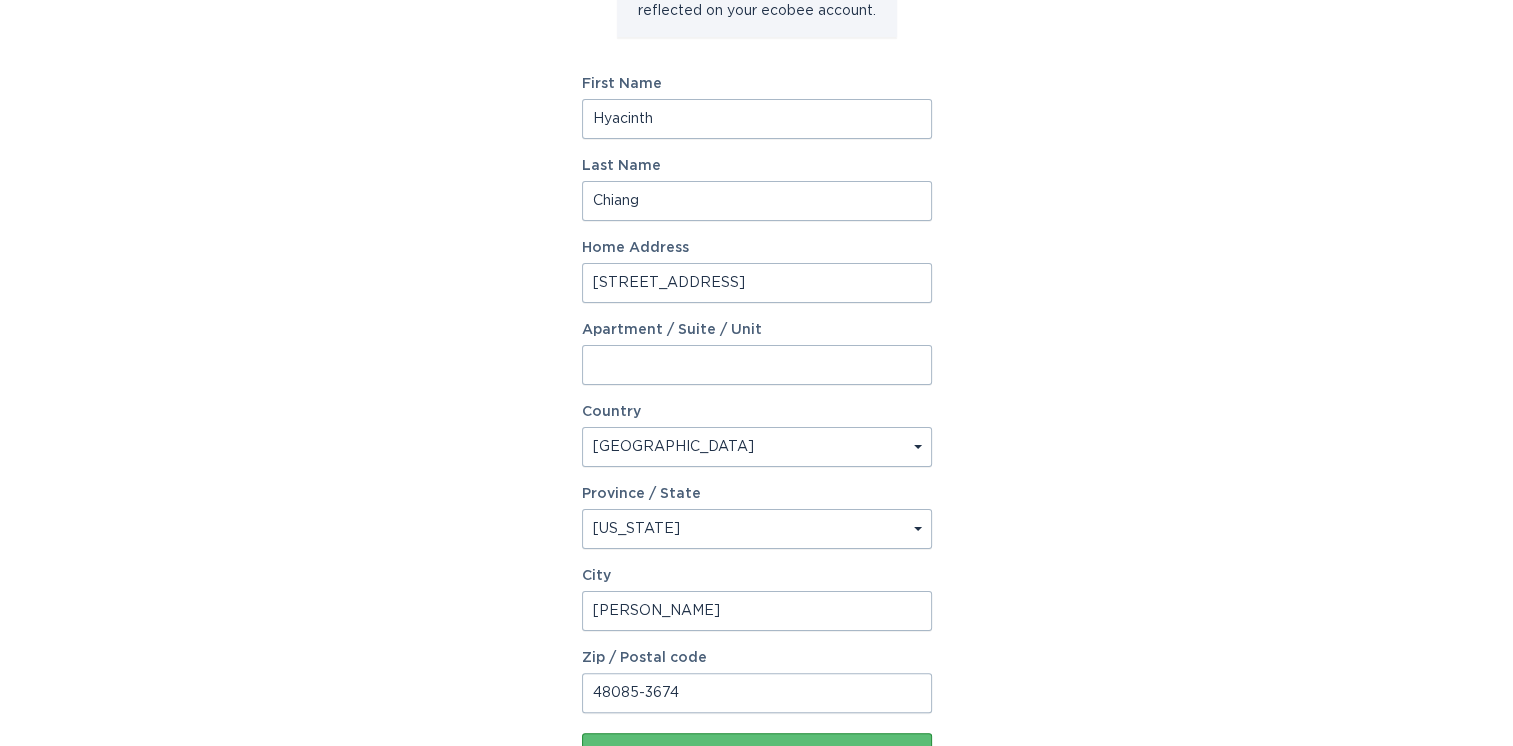 click on "Select a province/state Alabama Alaska American Samoa Arizona Arkansas California Colorado Connecticut Delaware District Of Columbia Federated States Of Micronesia Florida Georgia Guam Hawaii Idaho Illinois Indiana Iowa Kansas Kentucky Louisiana Maine Marshall Islands Maryland Massachusetts Michigan Minnesota Mississippi Missouri Montana Nebraska Nevada New Hampshire New Jersey New Mexico New York North Carolina North Dakota Northern Mariana Islands Ohio Oklahoma Oregon Palau Pennsylvania Puerto Rico Rhode Island South Carolina South Dakota Tennessee Texas Utah Vermont Virgin Islands Virginia Washington West Virginia Wisconsin Wyoming" at bounding box center [757, 529] 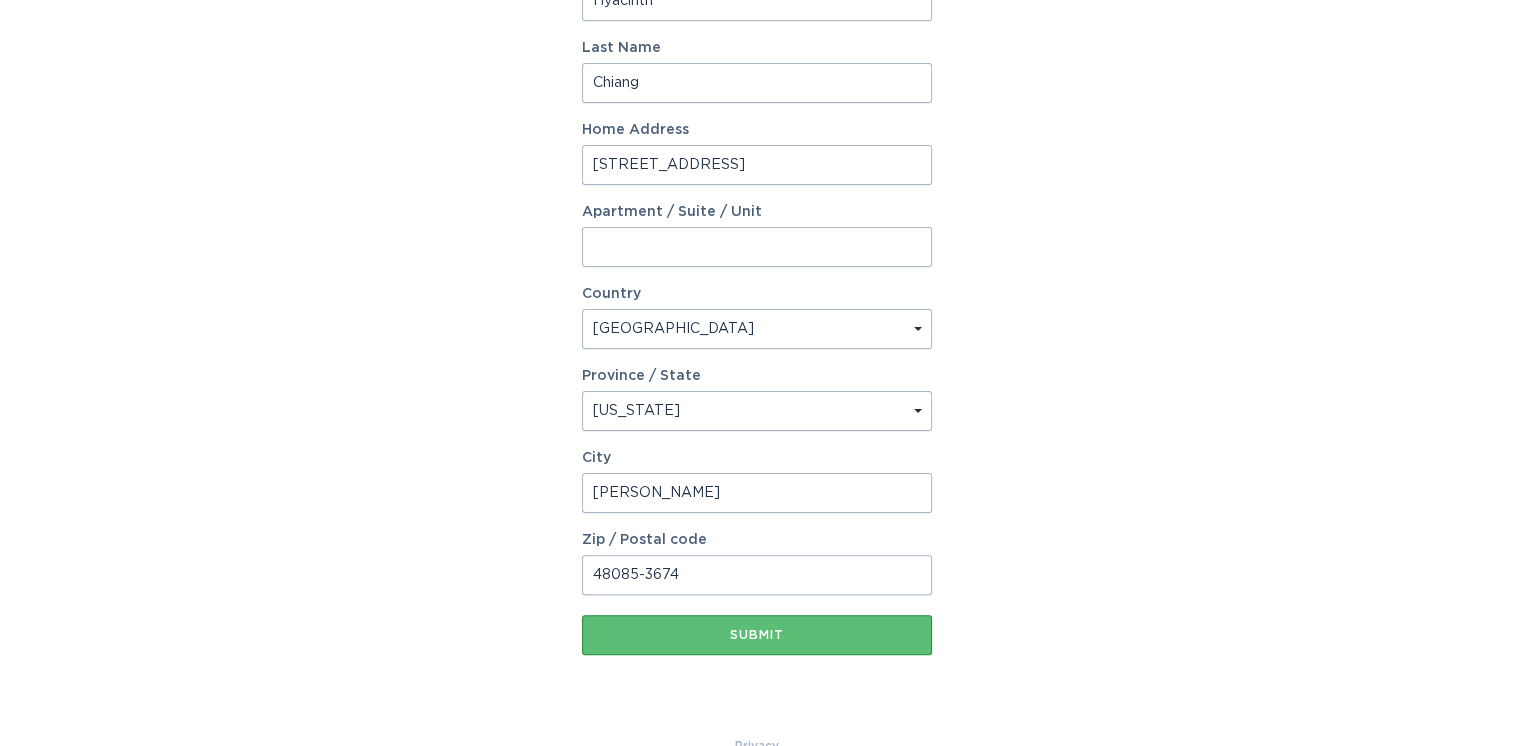 scroll, scrollTop: 470, scrollLeft: 0, axis: vertical 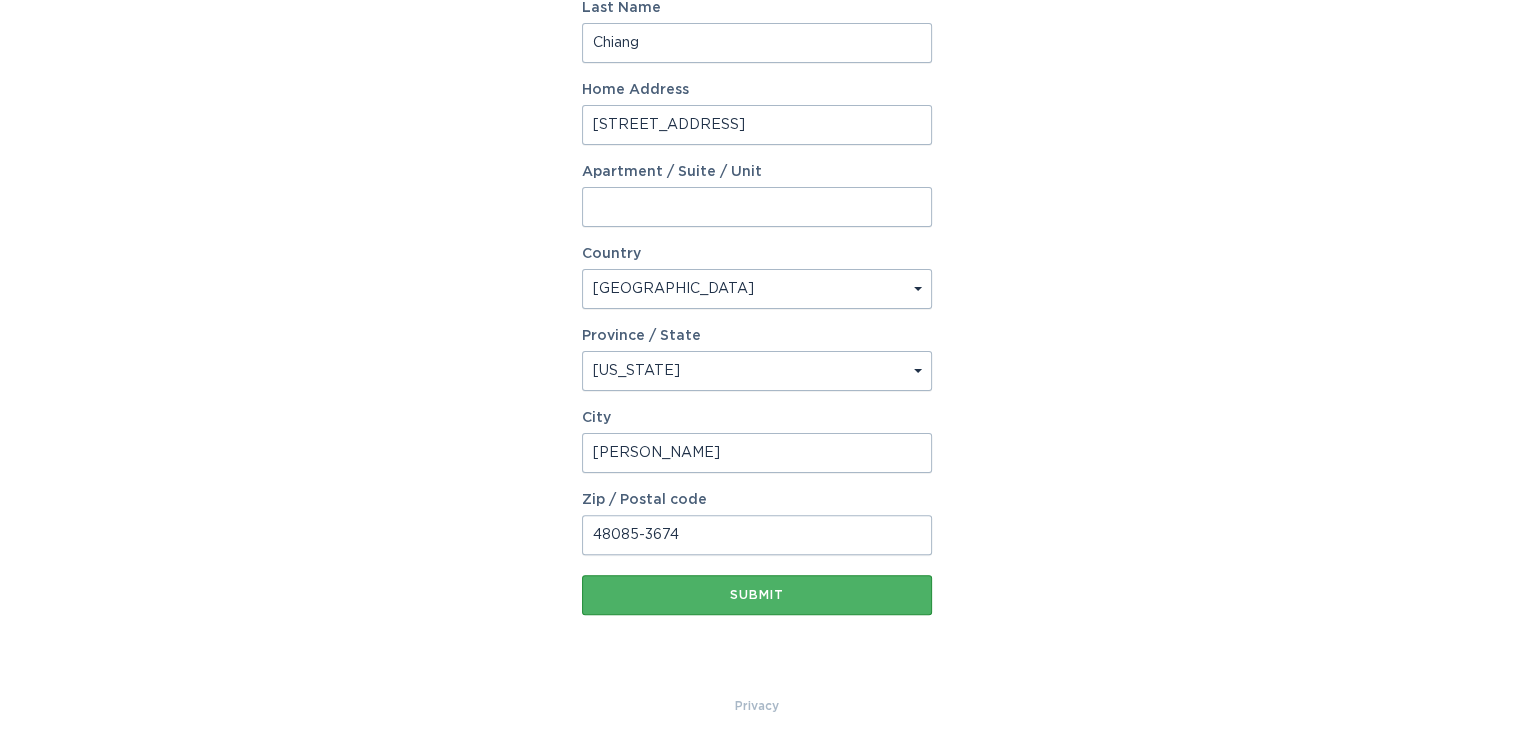 click on "Submit" at bounding box center (757, 595) 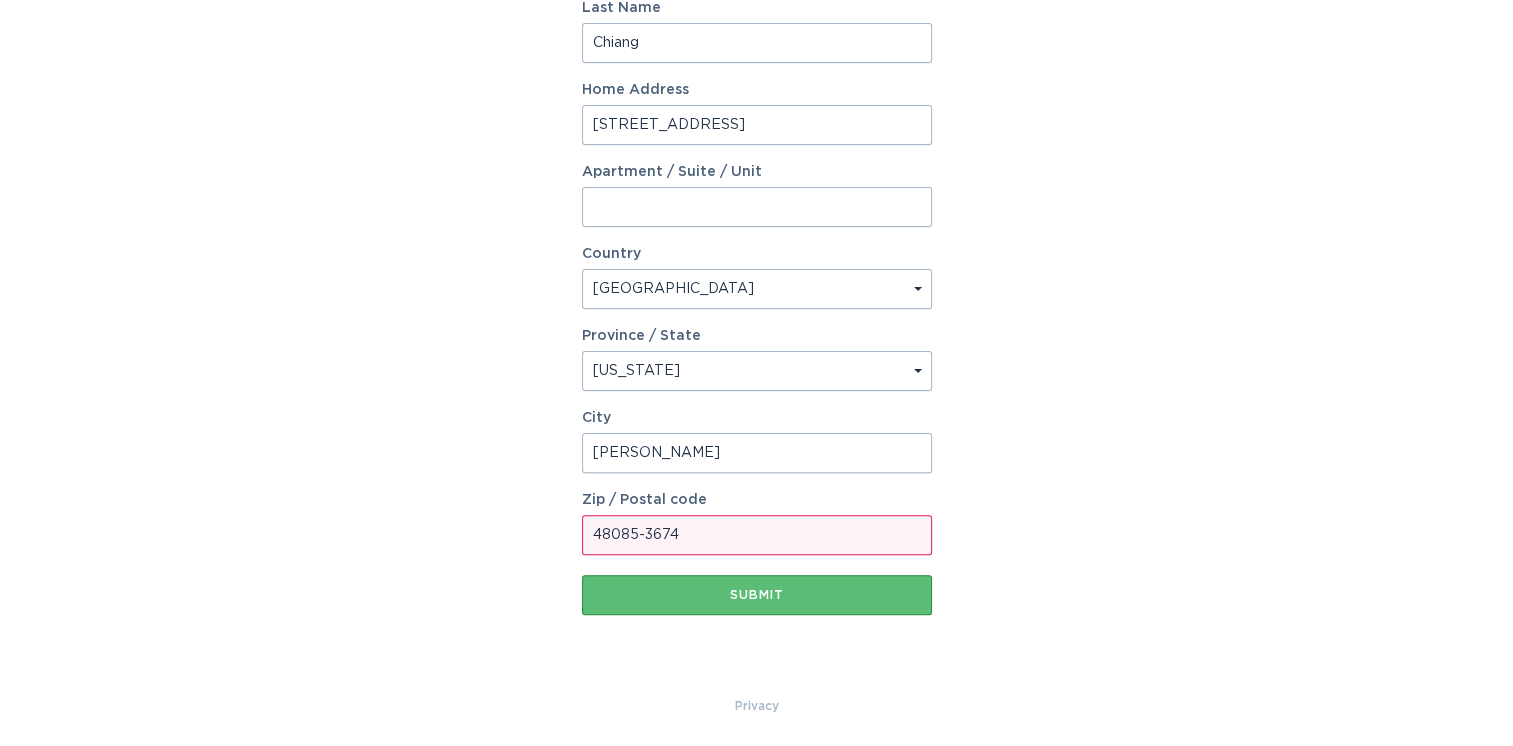 click on "48085-3674" at bounding box center [757, 535] 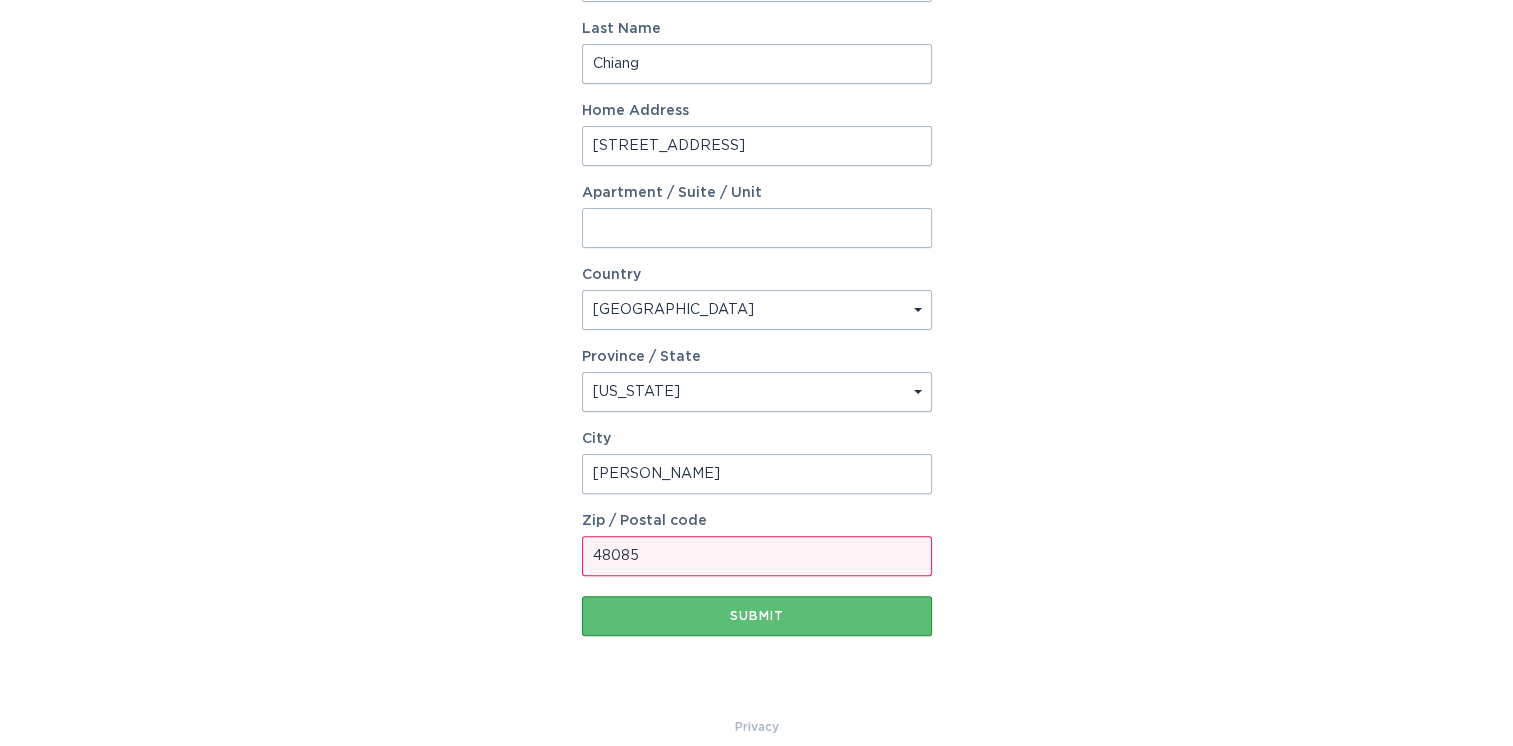 scroll, scrollTop: 464, scrollLeft: 0, axis: vertical 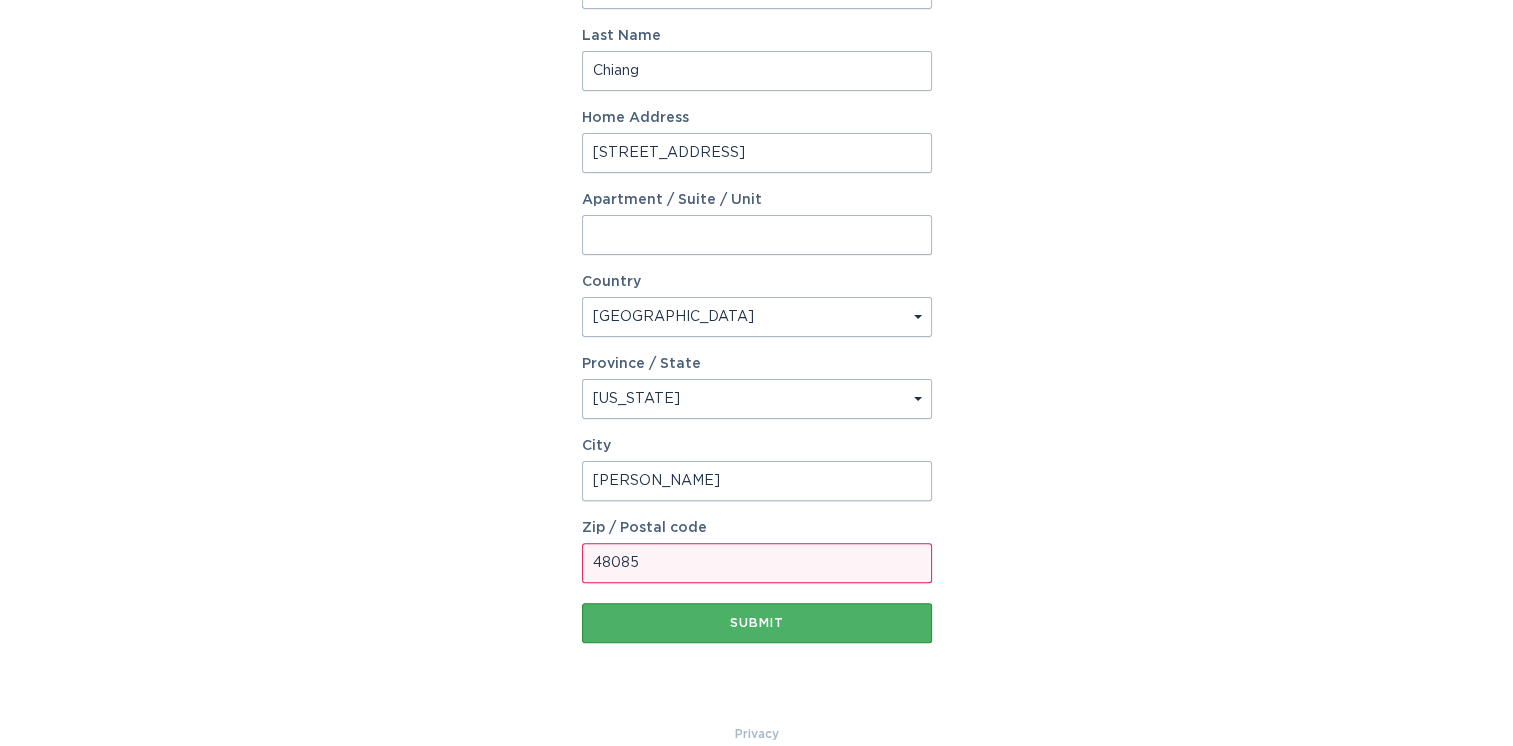 type on "48085" 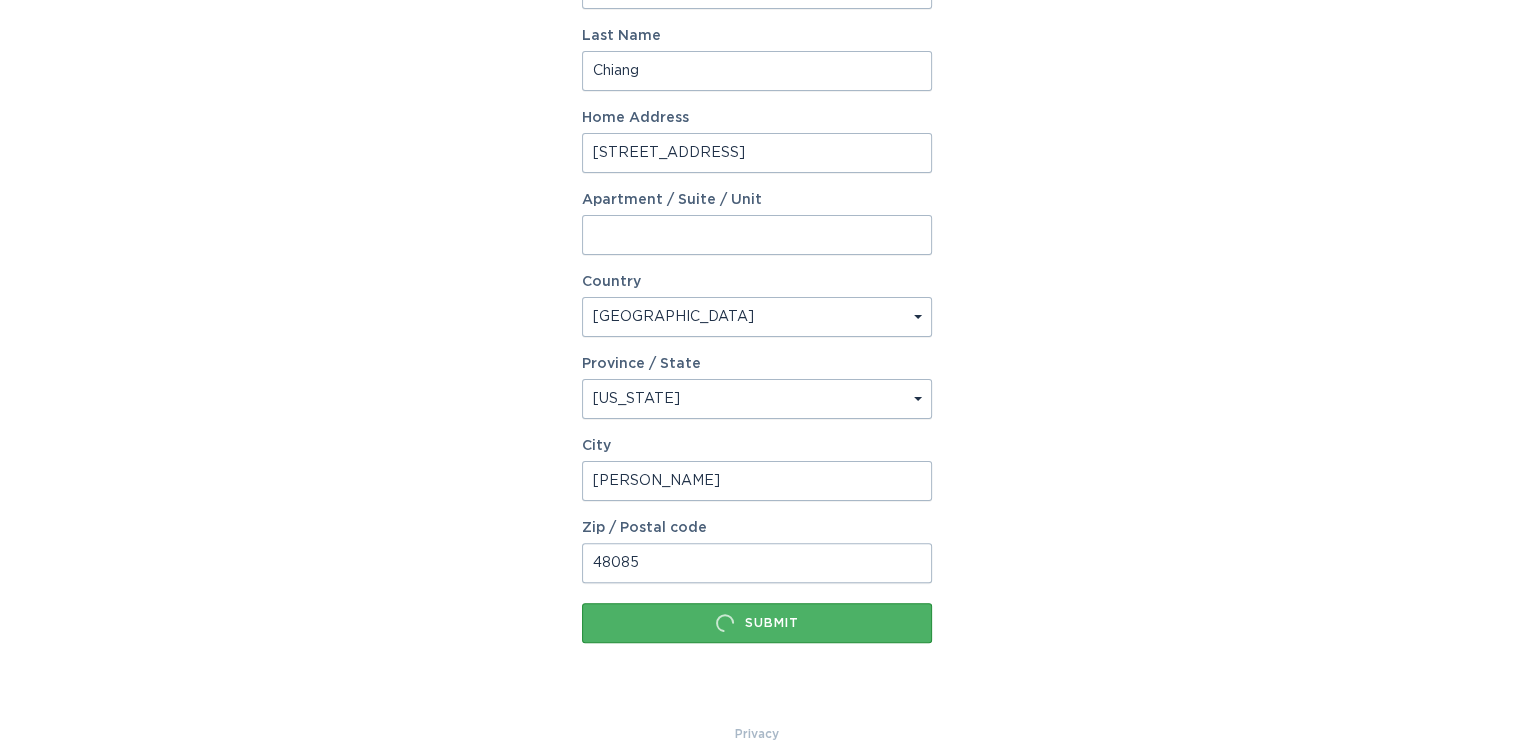 scroll, scrollTop: 464, scrollLeft: 0, axis: vertical 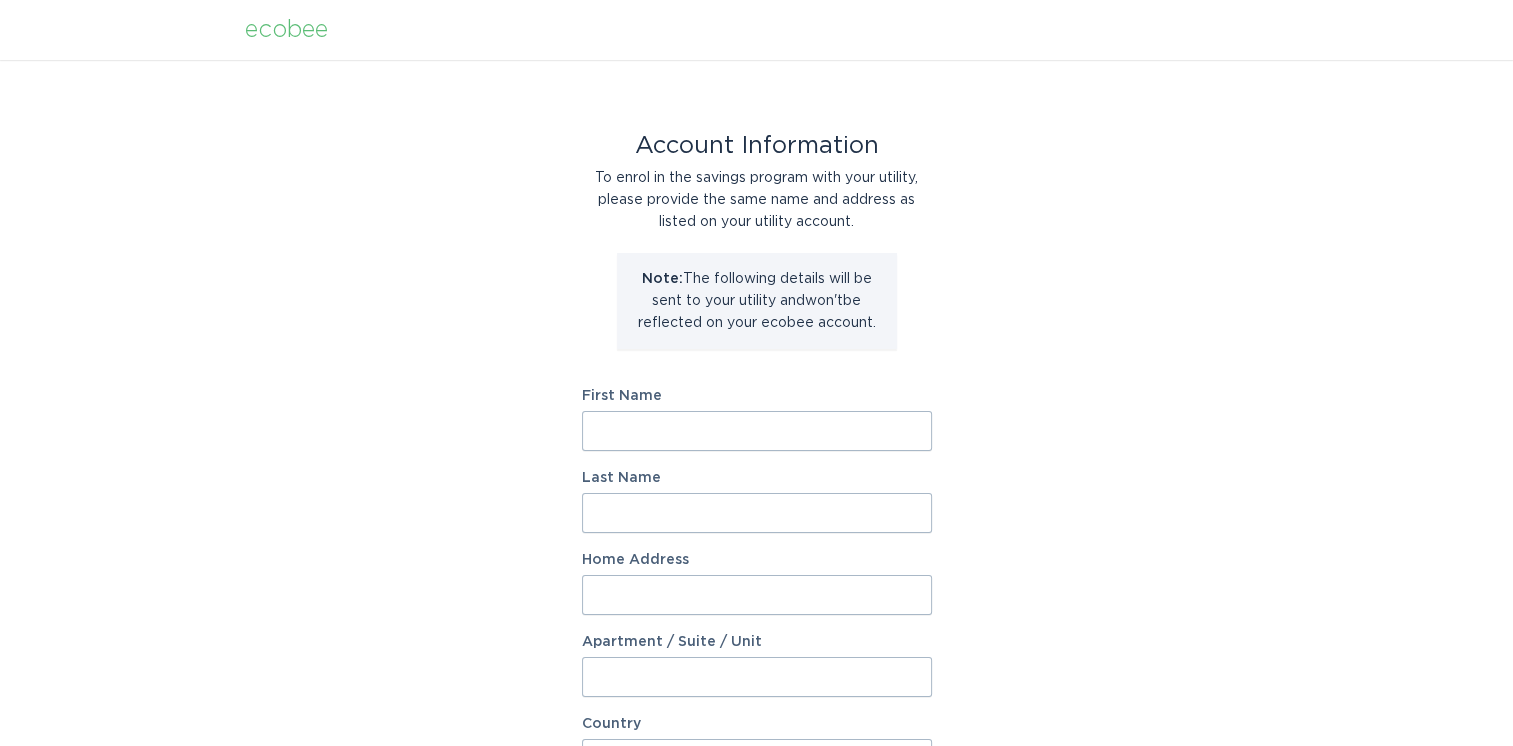 click on "First Name" at bounding box center [757, 431] 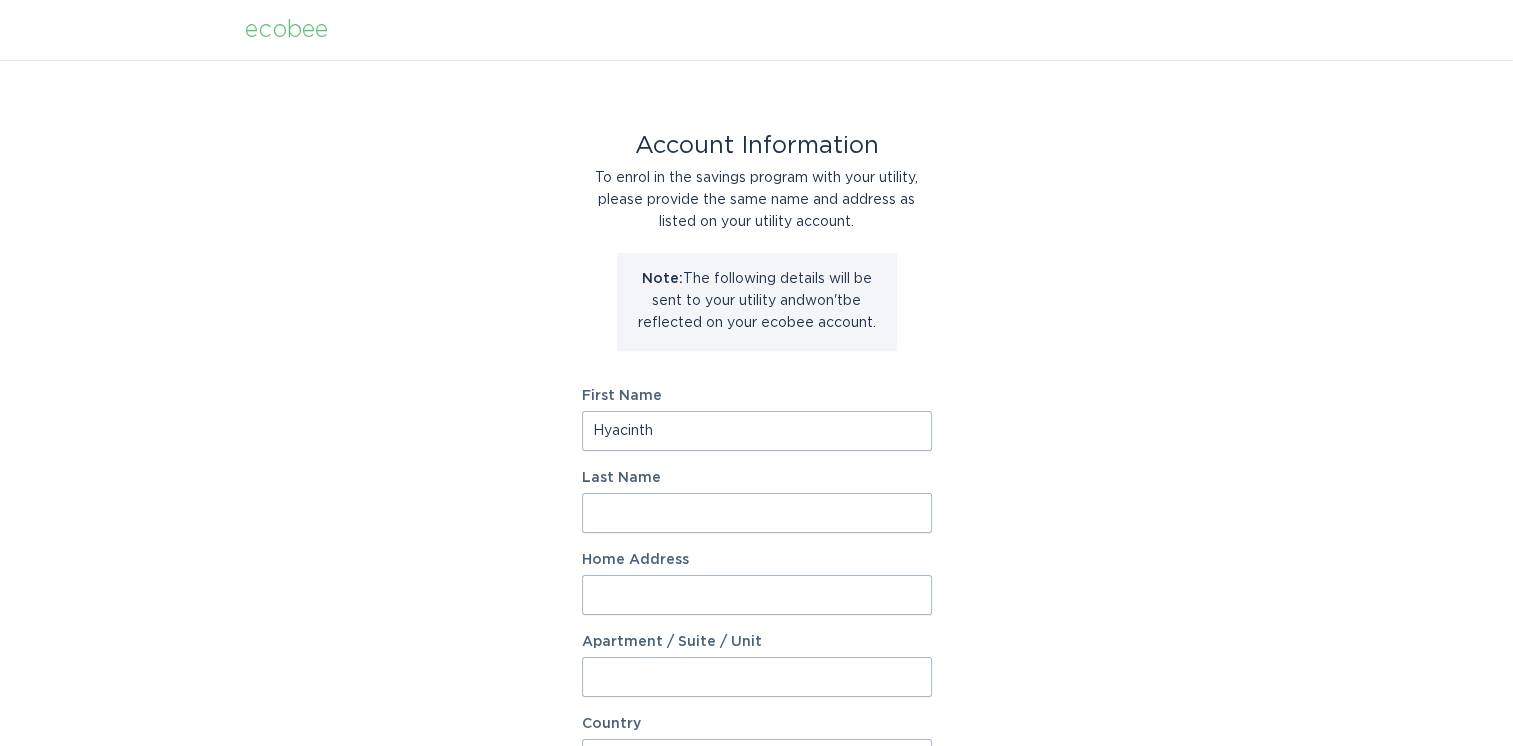 type on "Chiang" 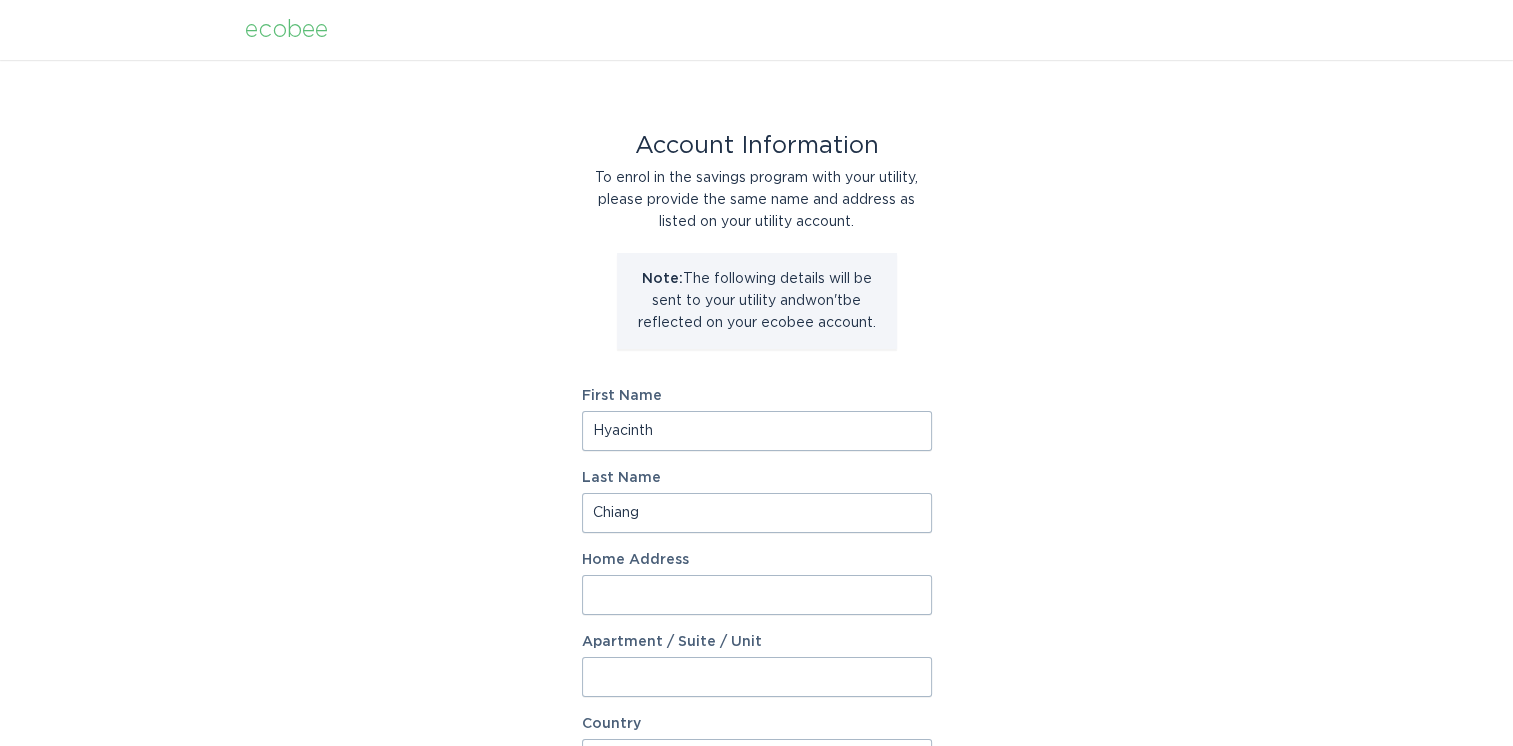 type on "[STREET_ADDRESS]" 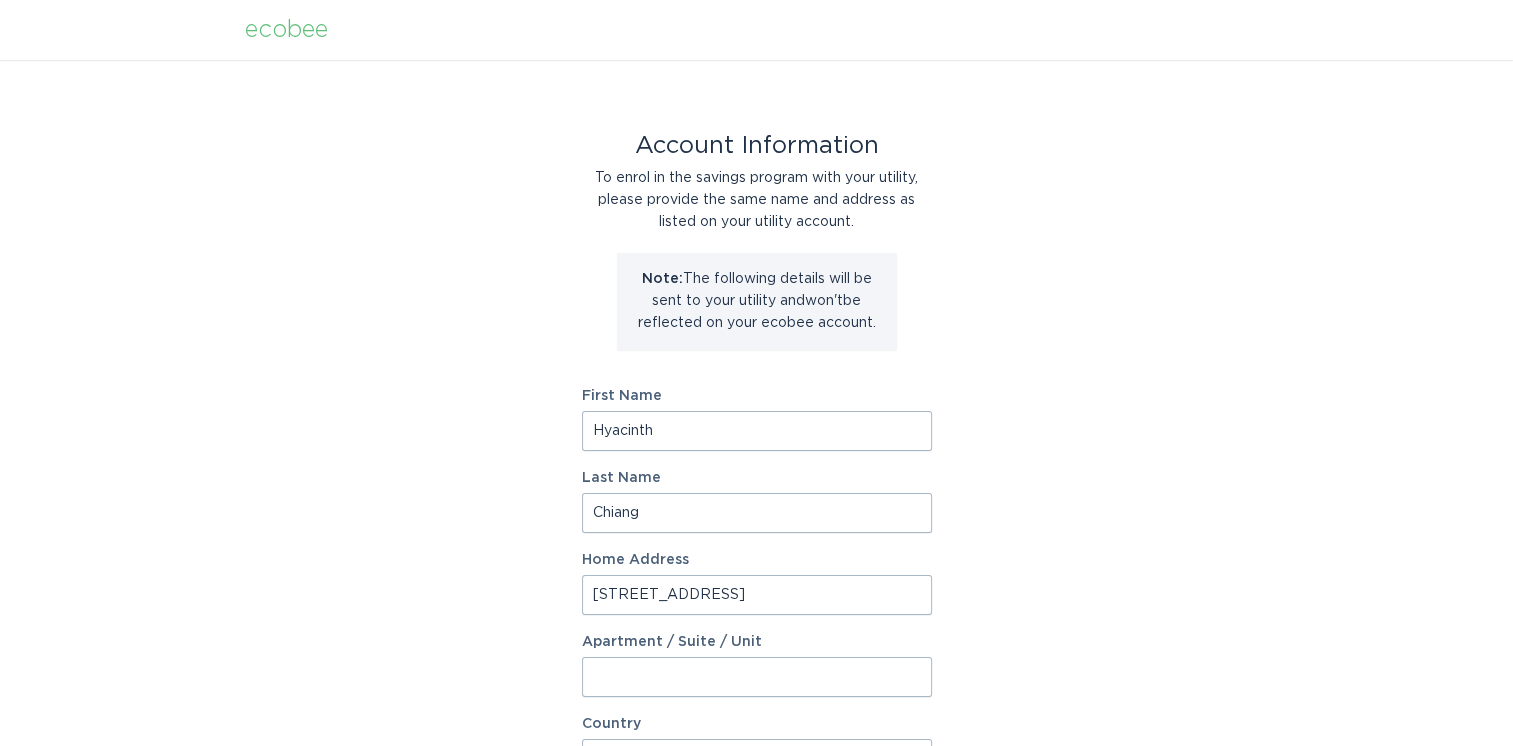type on "[PERSON_NAME]" 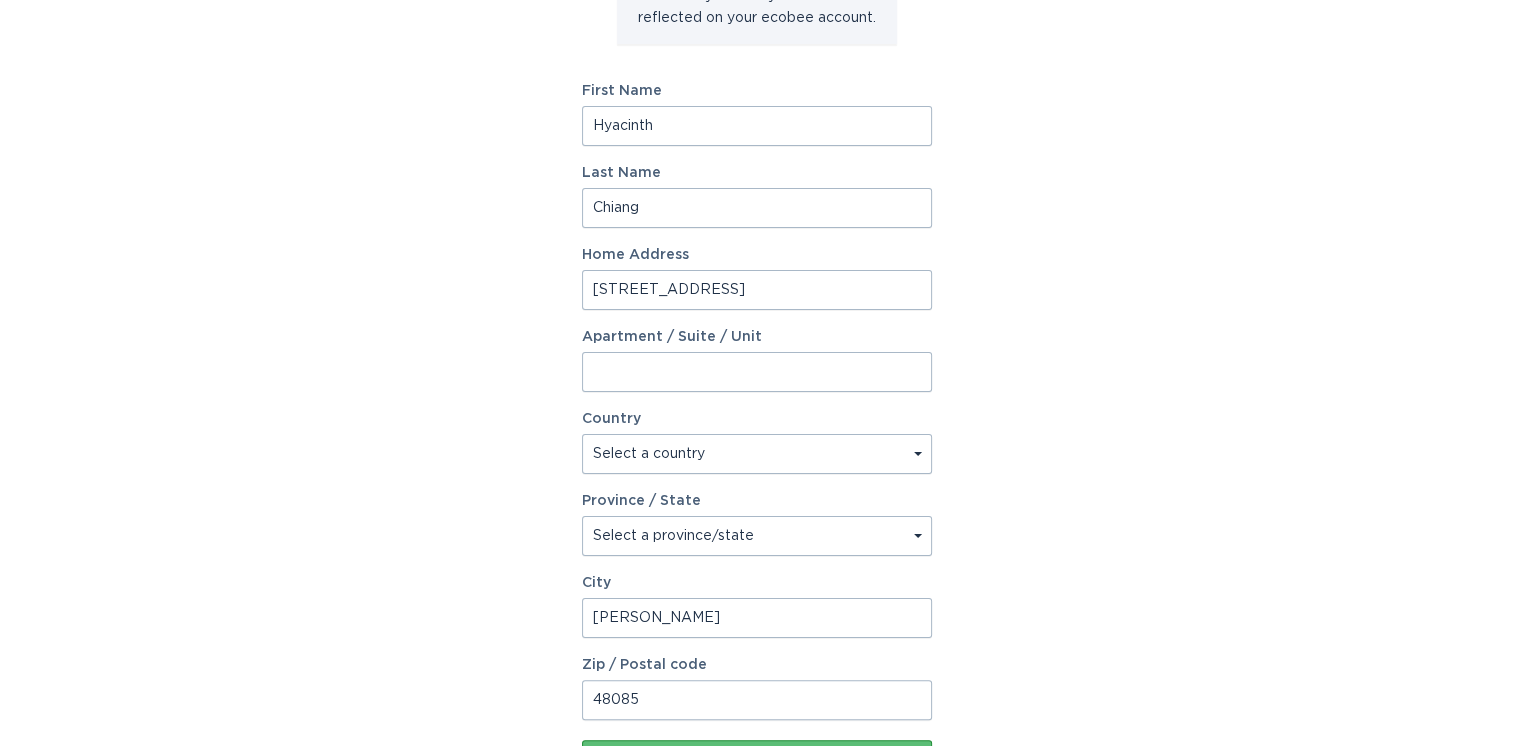 scroll, scrollTop: 326, scrollLeft: 0, axis: vertical 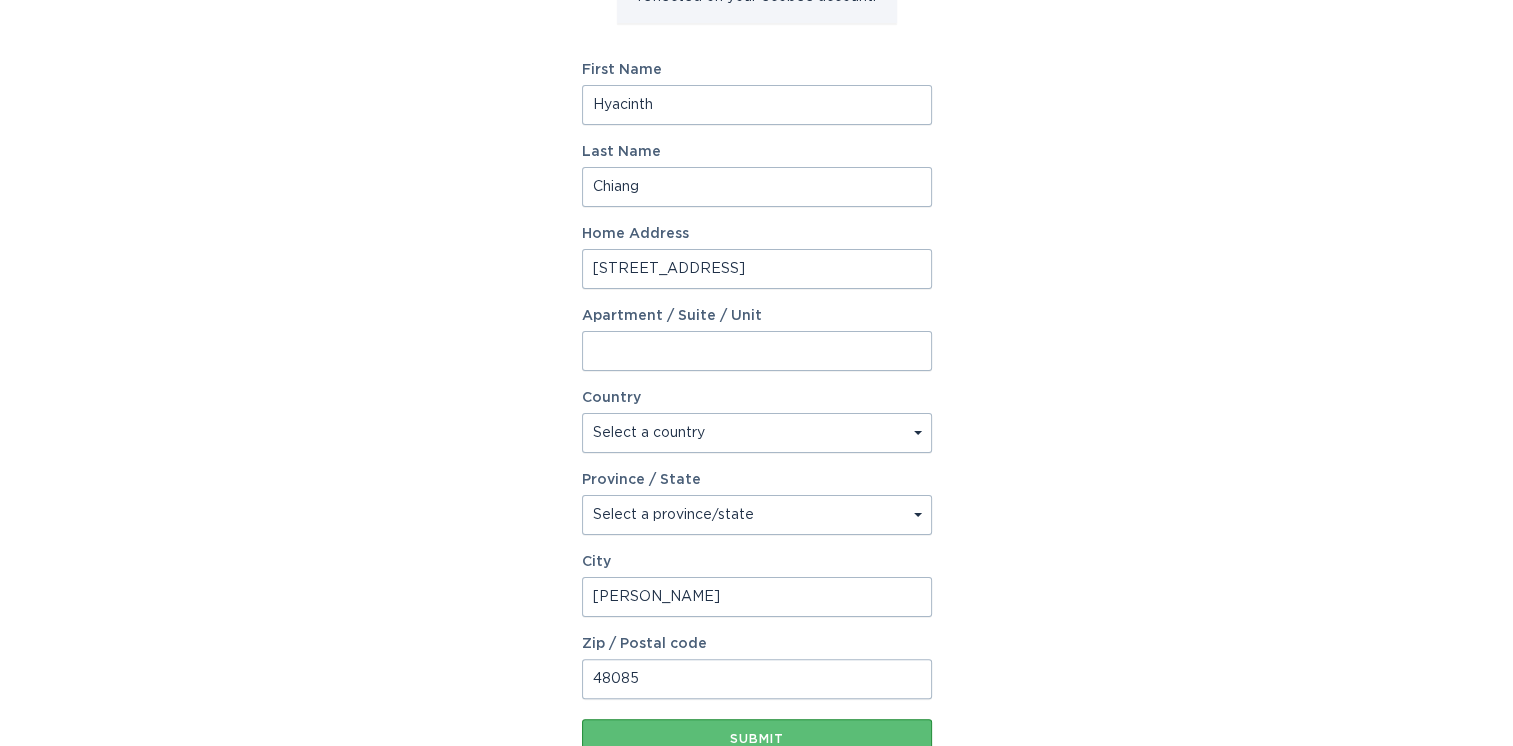 click on "Select a country [GEOGRAPHIC_DATA] [GEOGRAPHIC_DATA]" at bounding box center (757, 433) 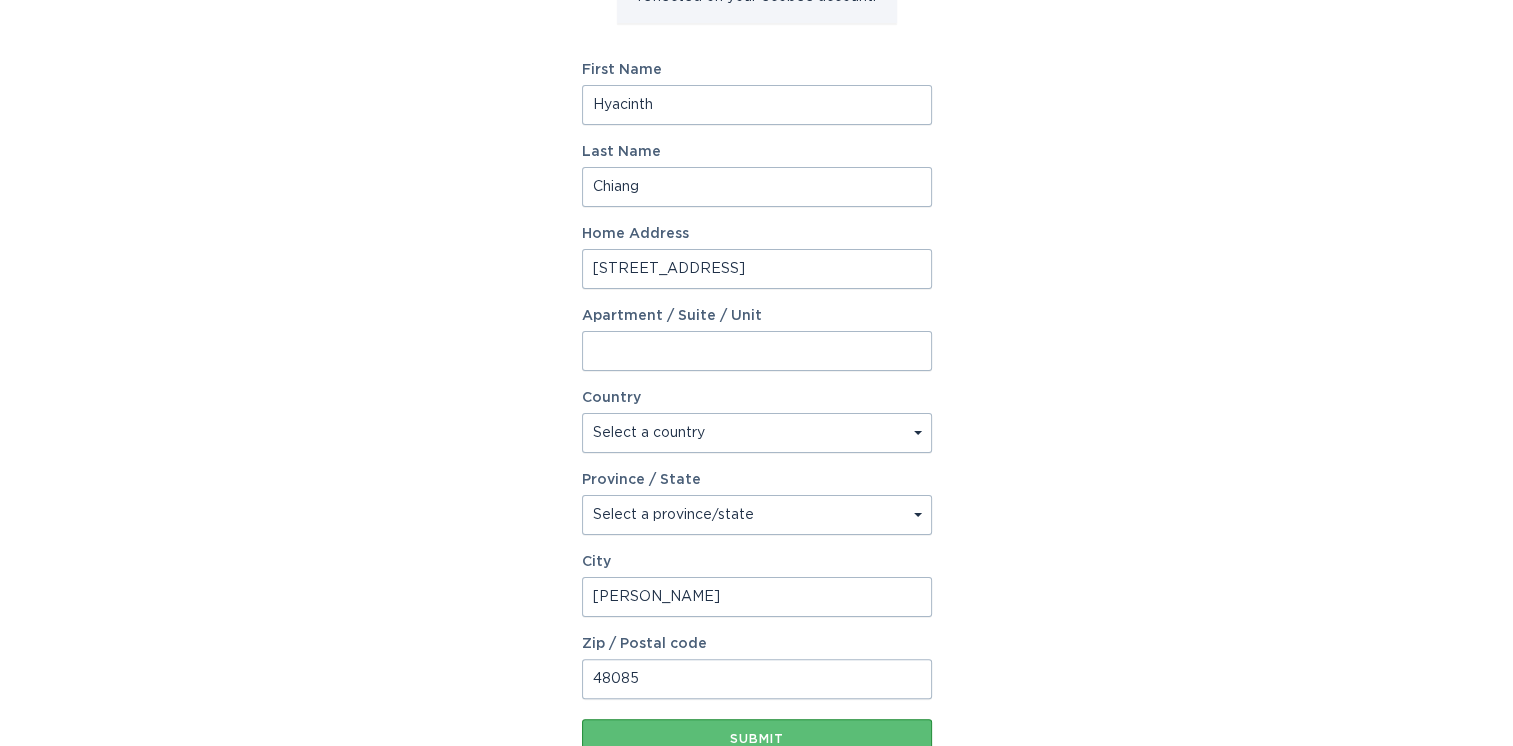 select on "US" 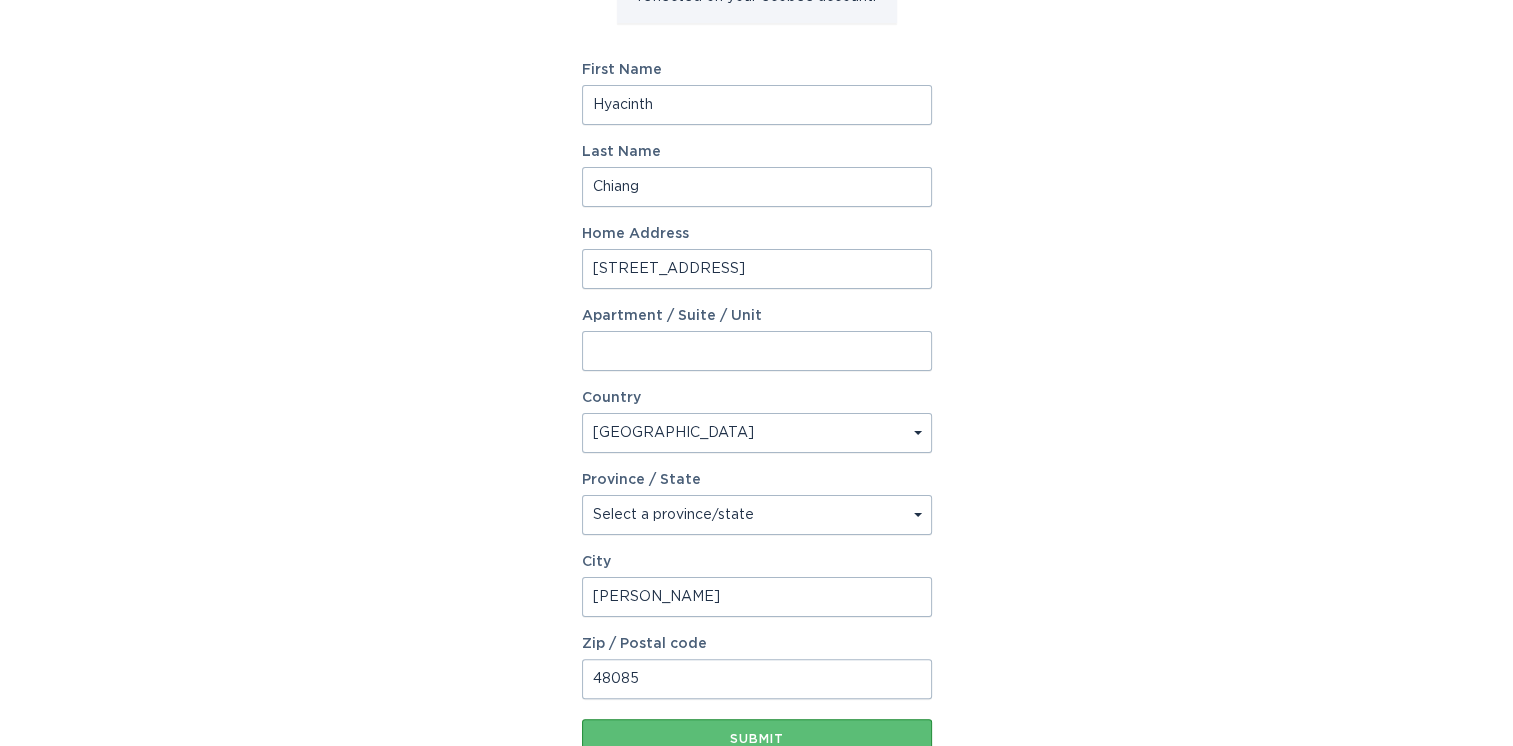click on "Select a country [GEOGRAPHIC_DATA] [GEOGRAPHIC_DATA]" at bounding box center (757, 433) 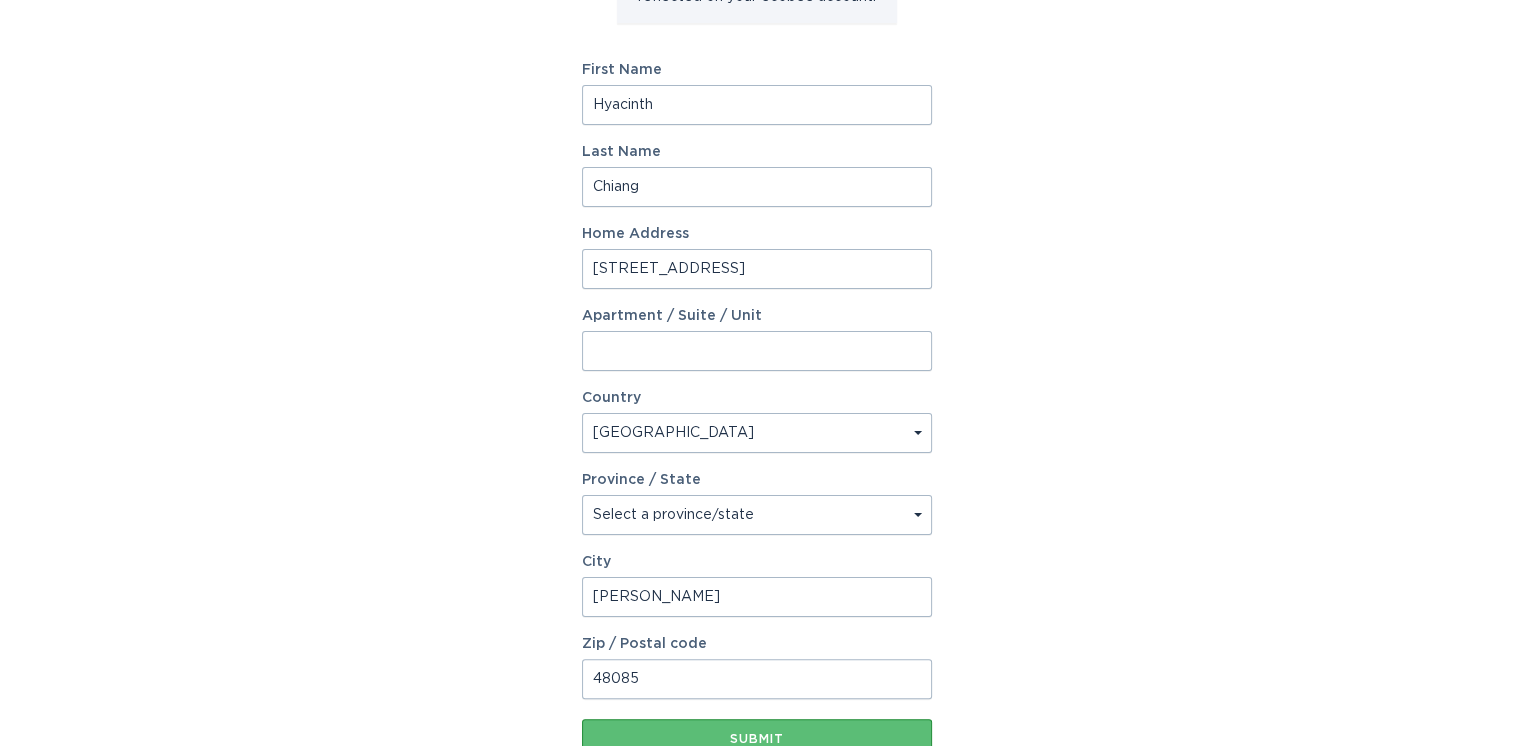 select on "MI" 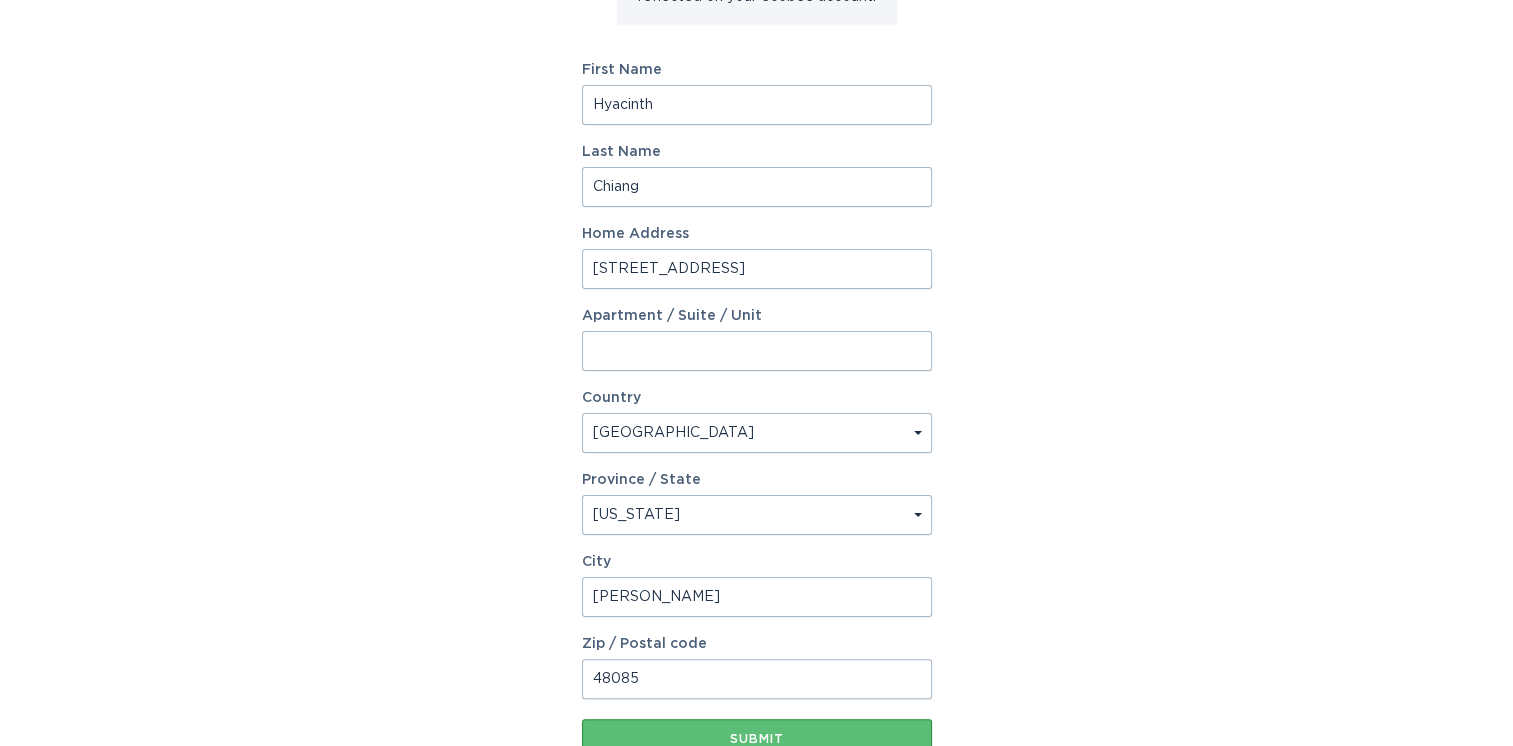 click on "Select a province/state [US_STATE] [US_STATE] [US_STATE] [US_STATE] [US_STATE] [US_STATE] [US_STATE] [US_STATE] [US_STATE] [US_STATE] [US_STATE] [US_STATE] [US_STATE] [US_STATE] [US_STATE] [US_STATE] [US_STATE] [US_STATE] [US_STATE] [US_STATE] [US_STATE] [US_STATE] [US_STATE] [PERSON_NAME][US_STATE] [US_STATE] [US_STATE] [US_STATE] [US_STATE] [US_STATE] [US_STATE] [US_STATE] [US_STATE] [US_STATE] [US_STATE] [US_STATE] [US_STATE] [US_STATE] [US_STATE] [US_STATE] [US_STATE] [US_STATE] [US_STATE] [US_STATE] [US_STATE] [US_STATE] [US_STATE] [US_STATE] [US_STATE] [US_STATE] [US_STATE] [US_STATE] [US_STATE] [US_STATE] [GEOGRAPHIC_DATA] [US_STATE][PERSON_NAME][US_STATE] [US_STATE][PERSON_NAME] [US_STATE] [US_STATE]" at bounding box center (757, 515) 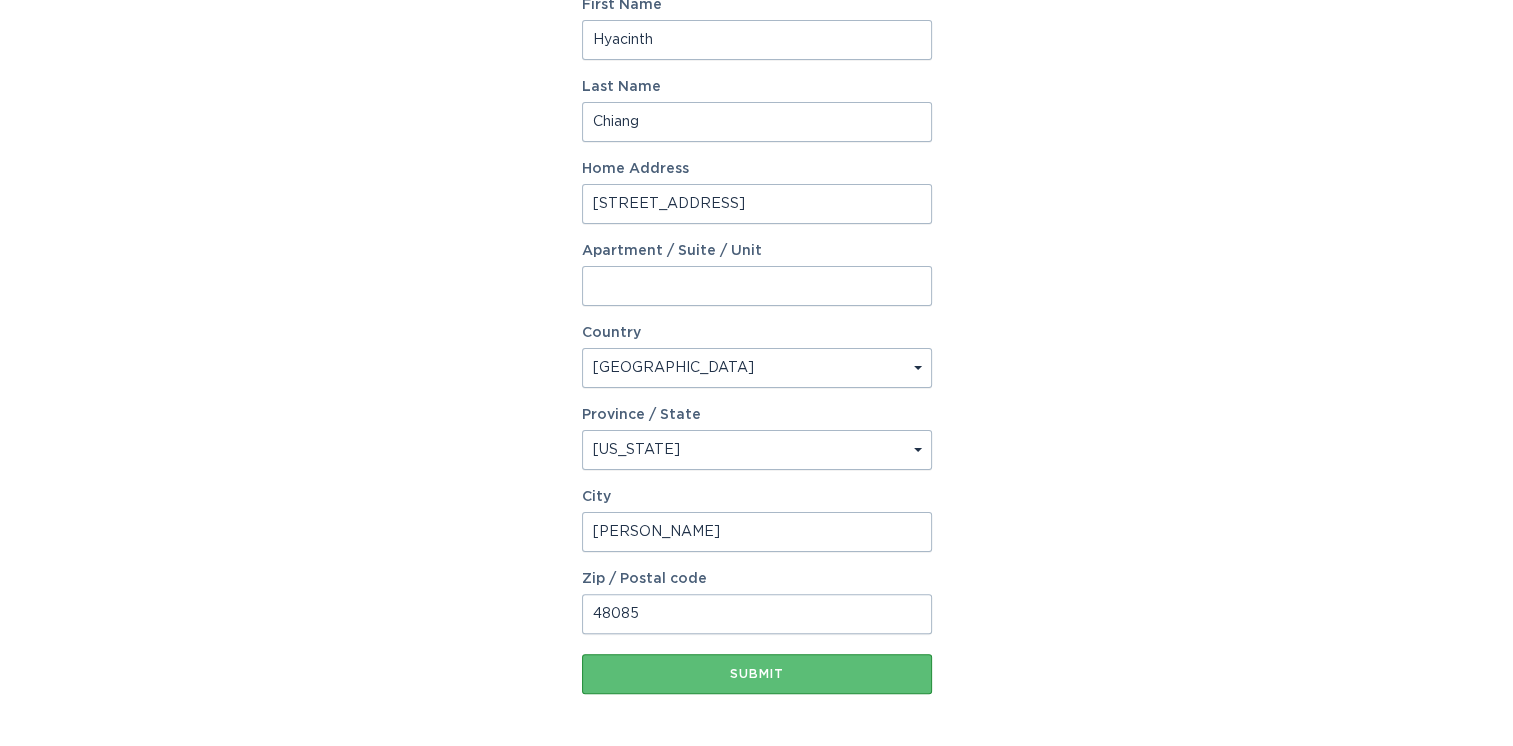scroll, scrollTop: 442, scrollLeft: 0, axis: vertical 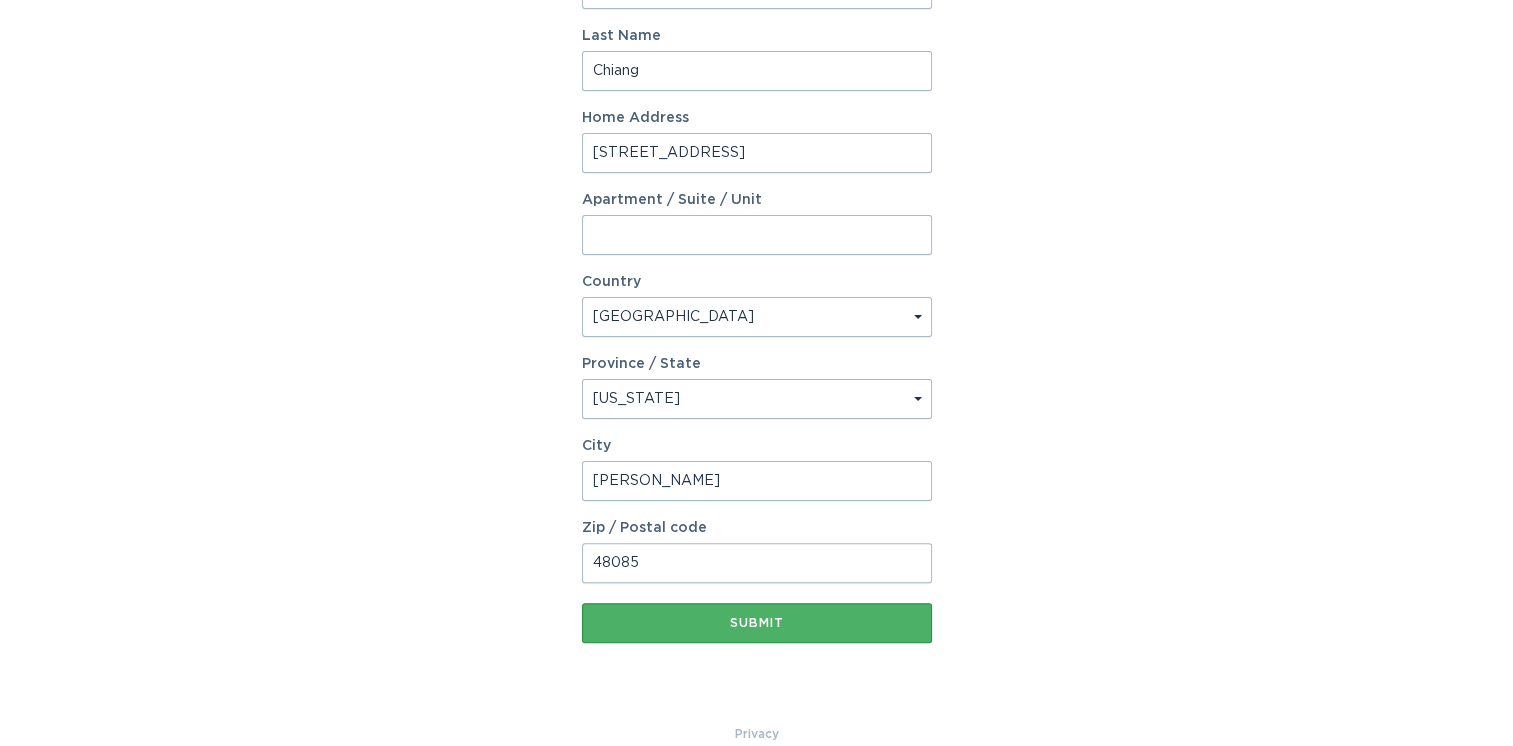 click on "Submit" at bounding box center [757, 623] 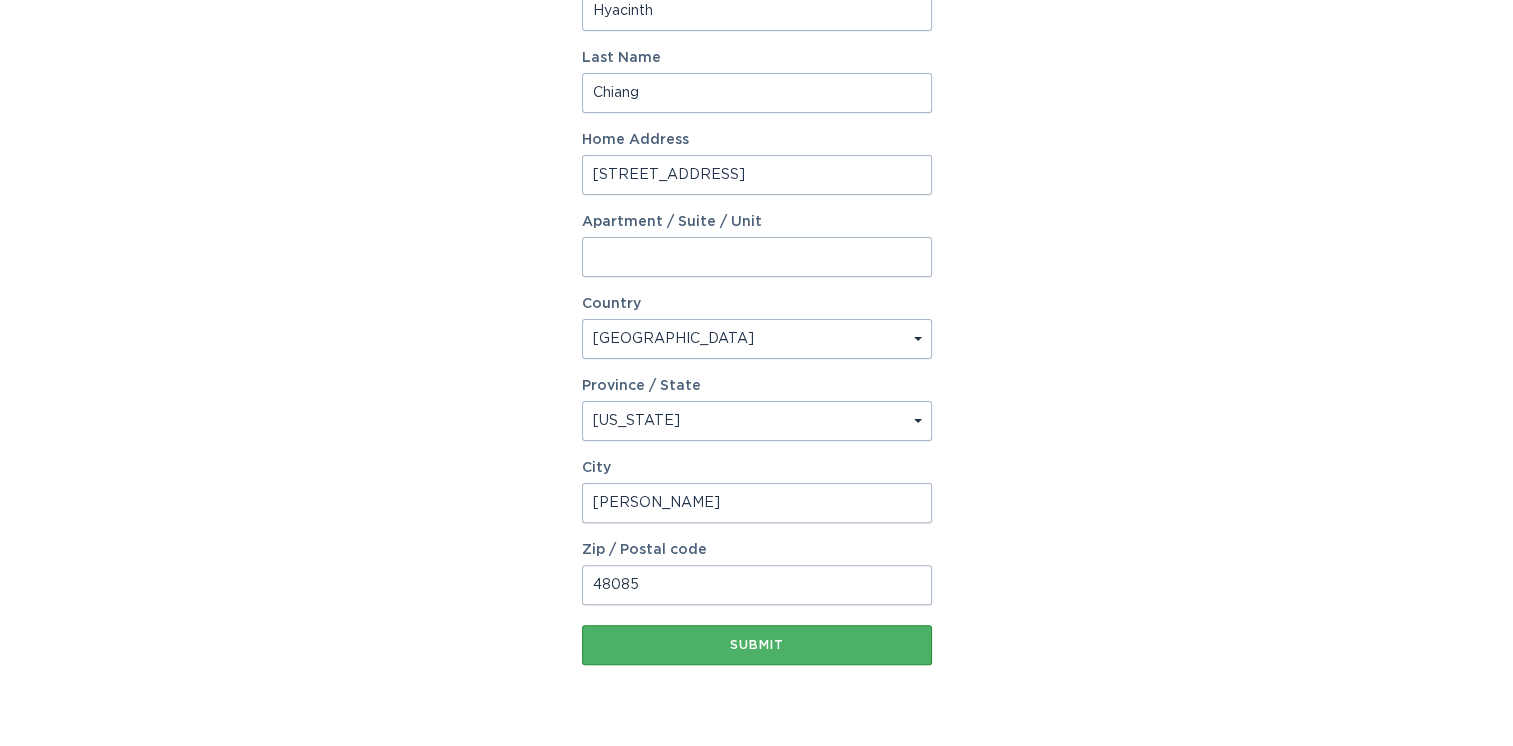 scroll, scrollTop: 464, scrollLeft: 0, axis: vertical 